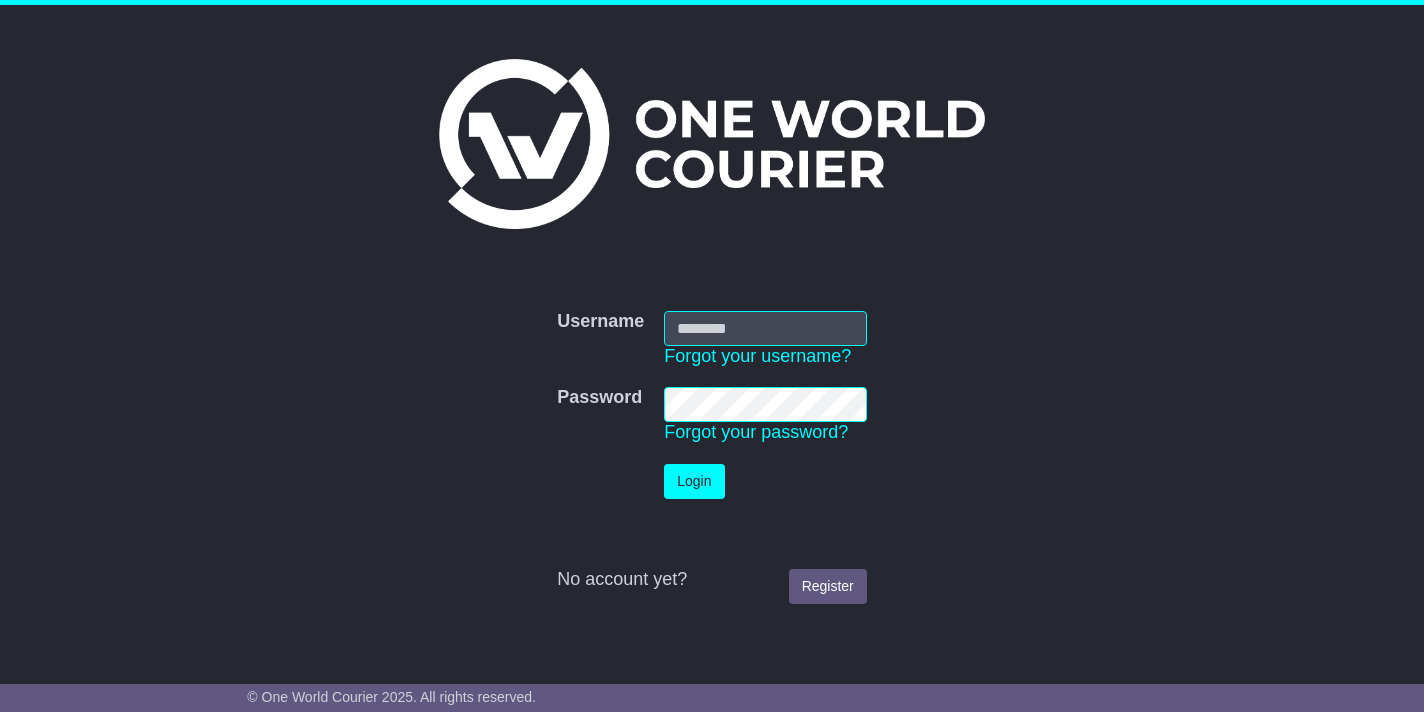scroll, scrollTop: 0, scrollLeft: 0, axis: both 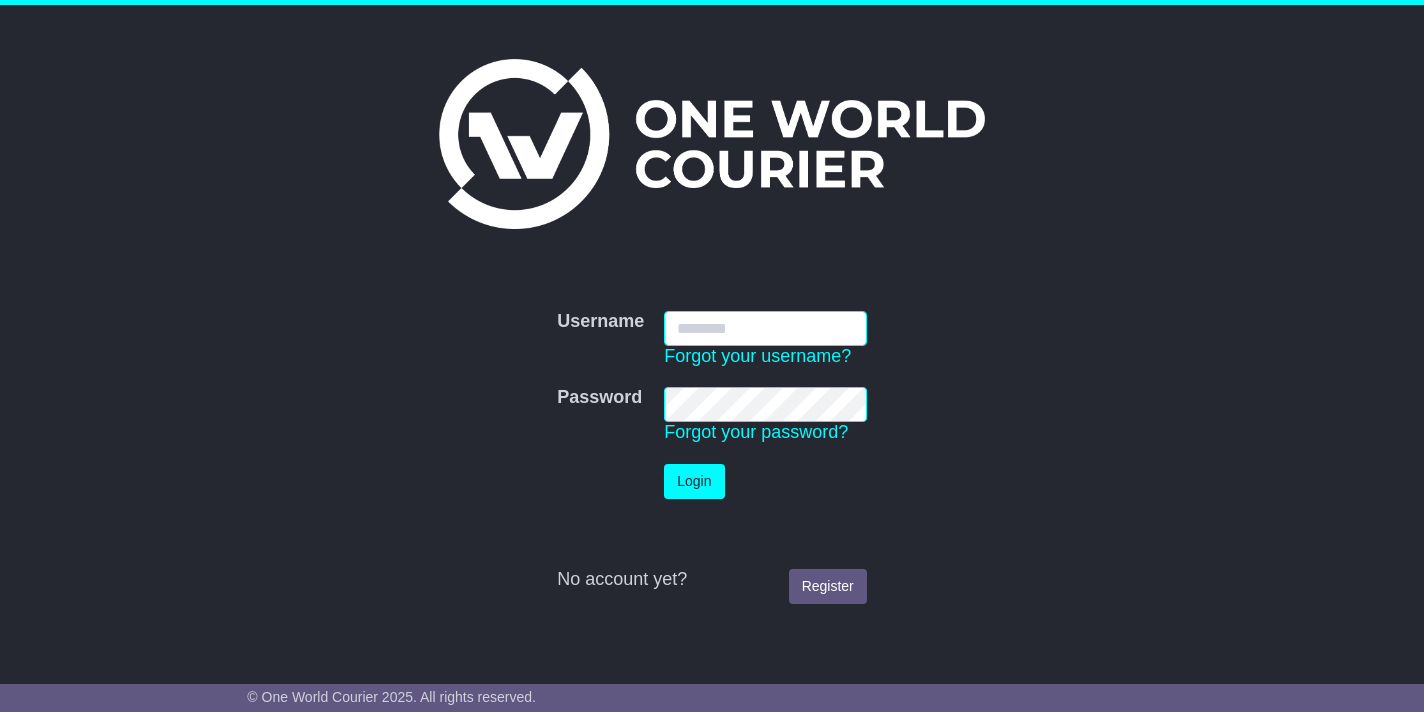 type on "**********" 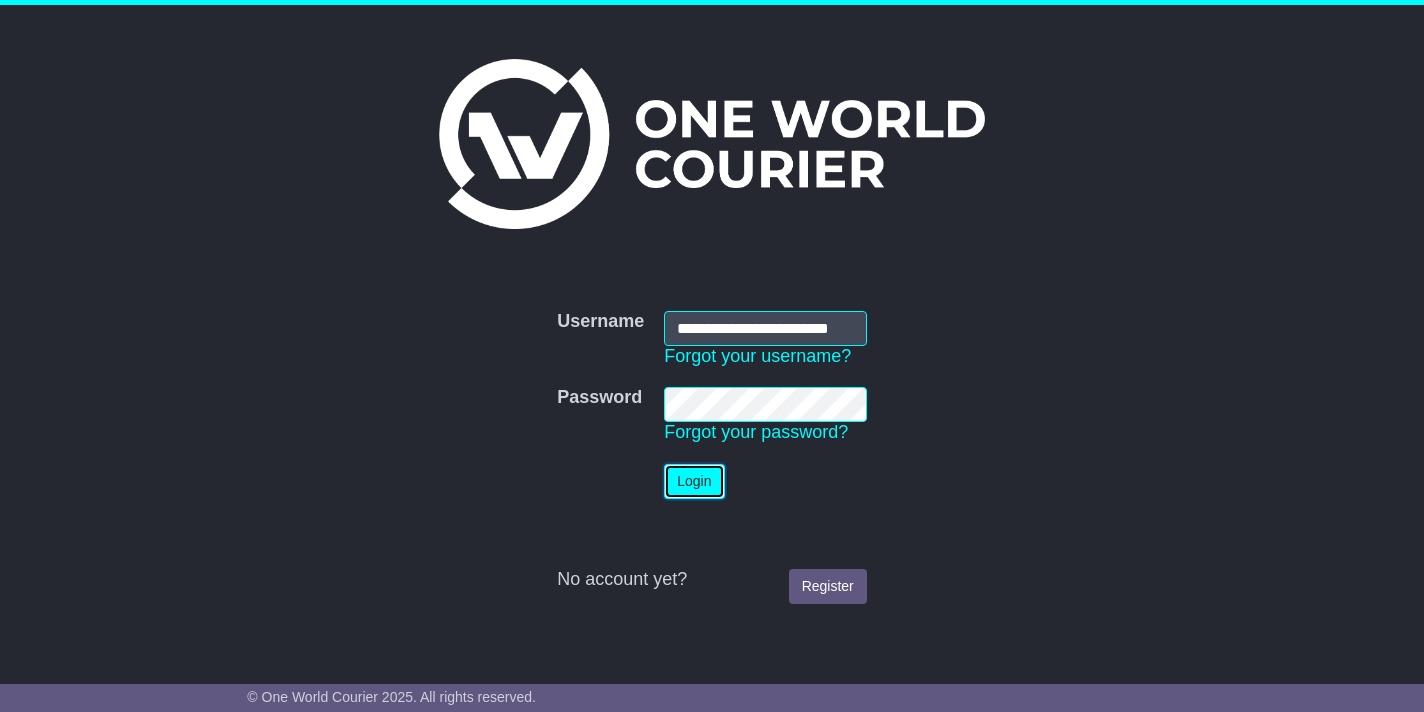 click on "Login" at bounding box center (694, 481) 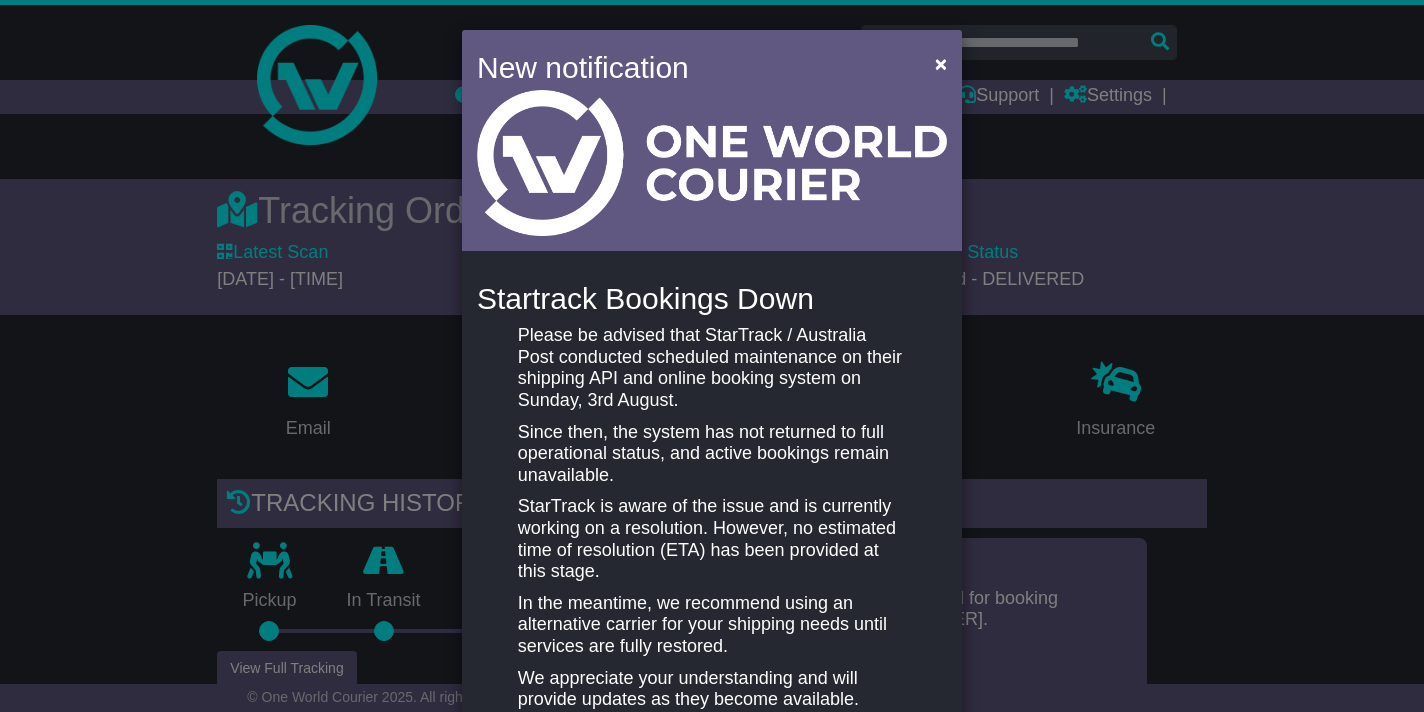scroll, scrollTop: 0, scrollLeft: 0, axis: both 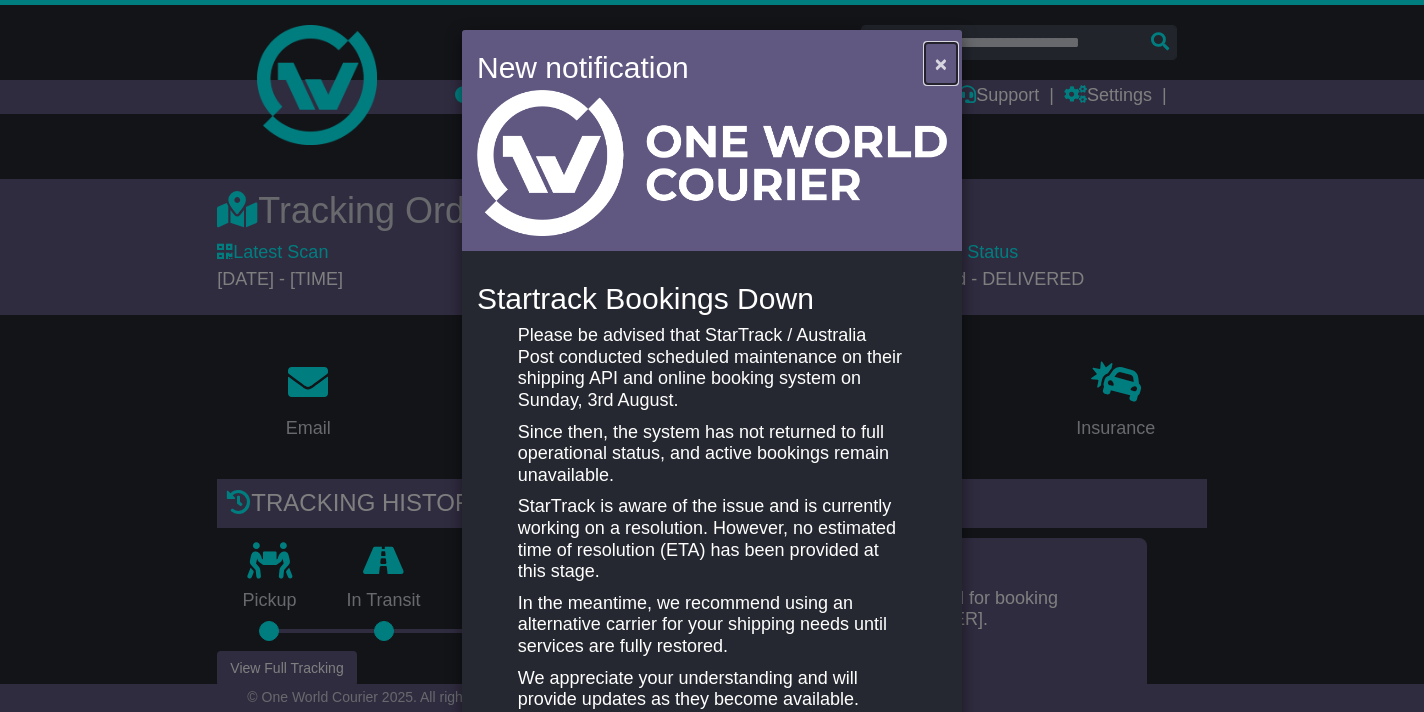 click on "×" at bounding box center [941, 63] 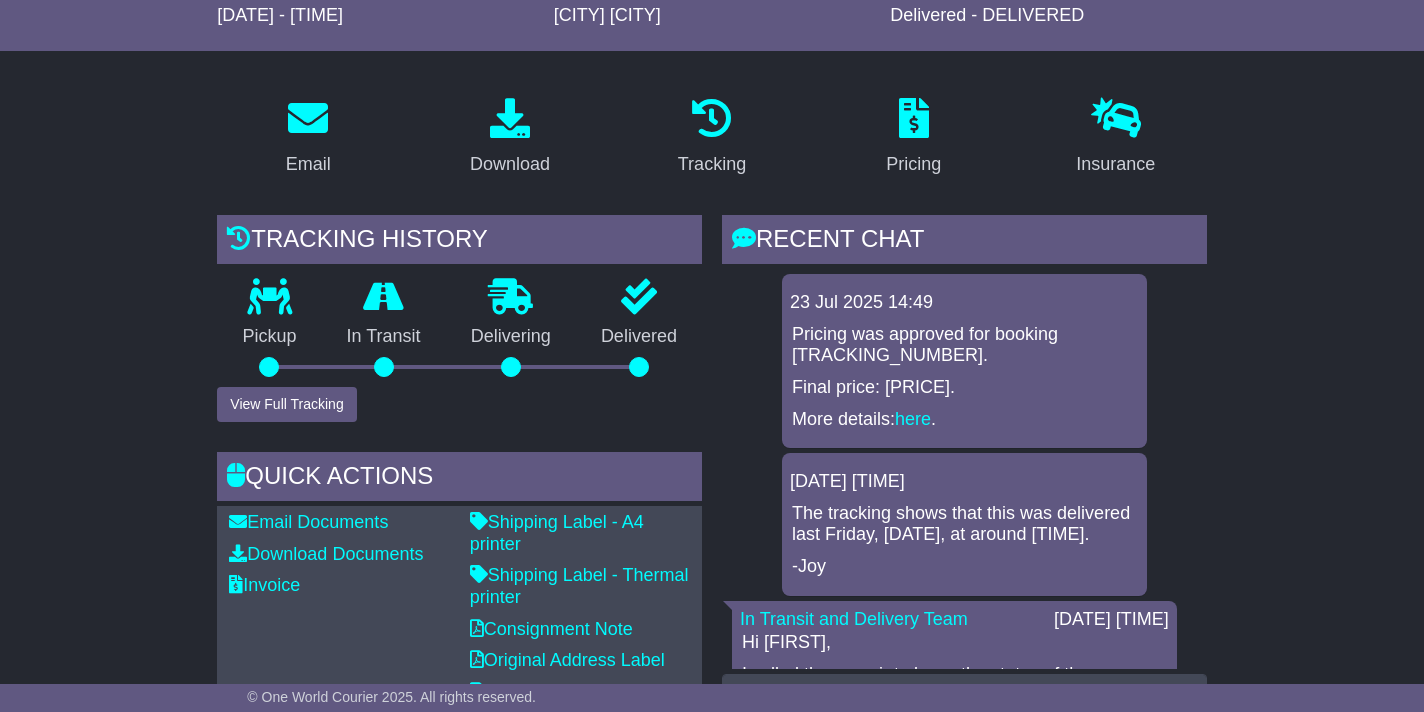 scroll, scrollTop: 0, scrollLeft: 0, axis: both 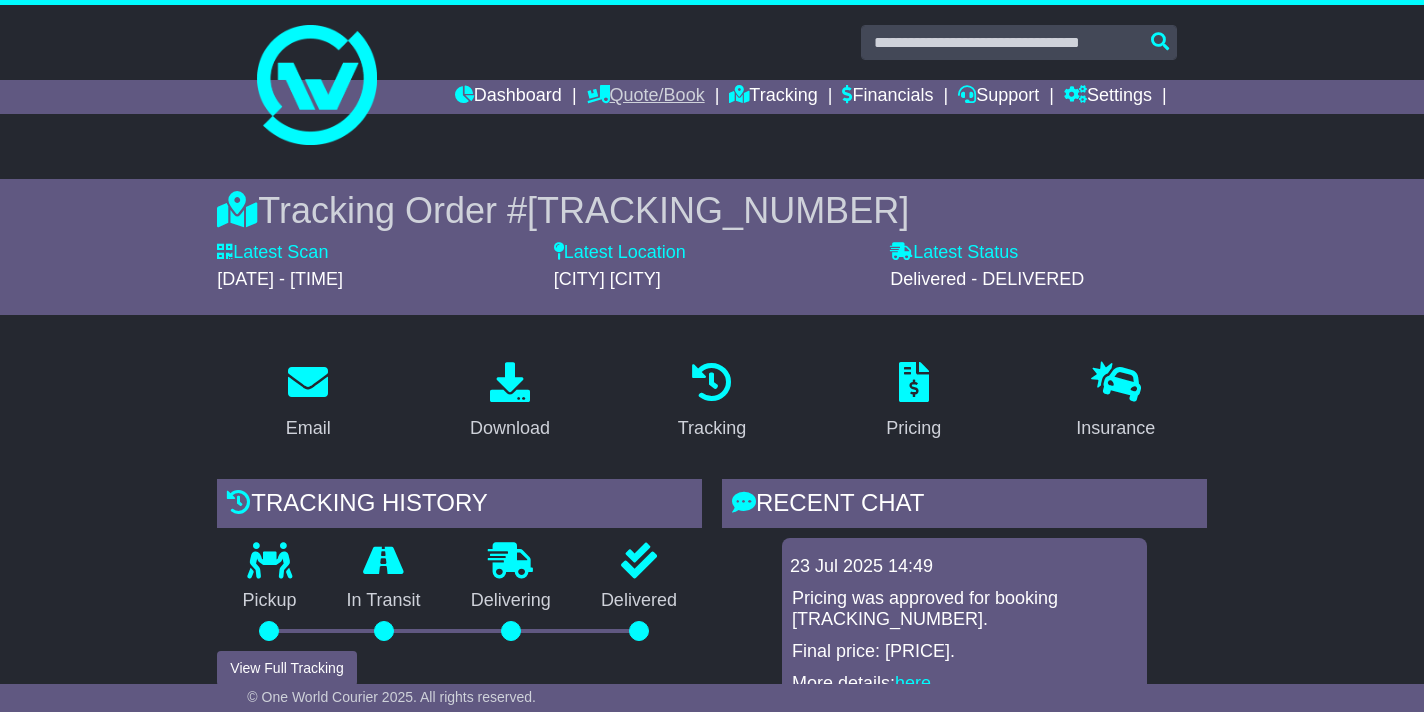 click on "Quote/Book" at bounding box center [646, 97] 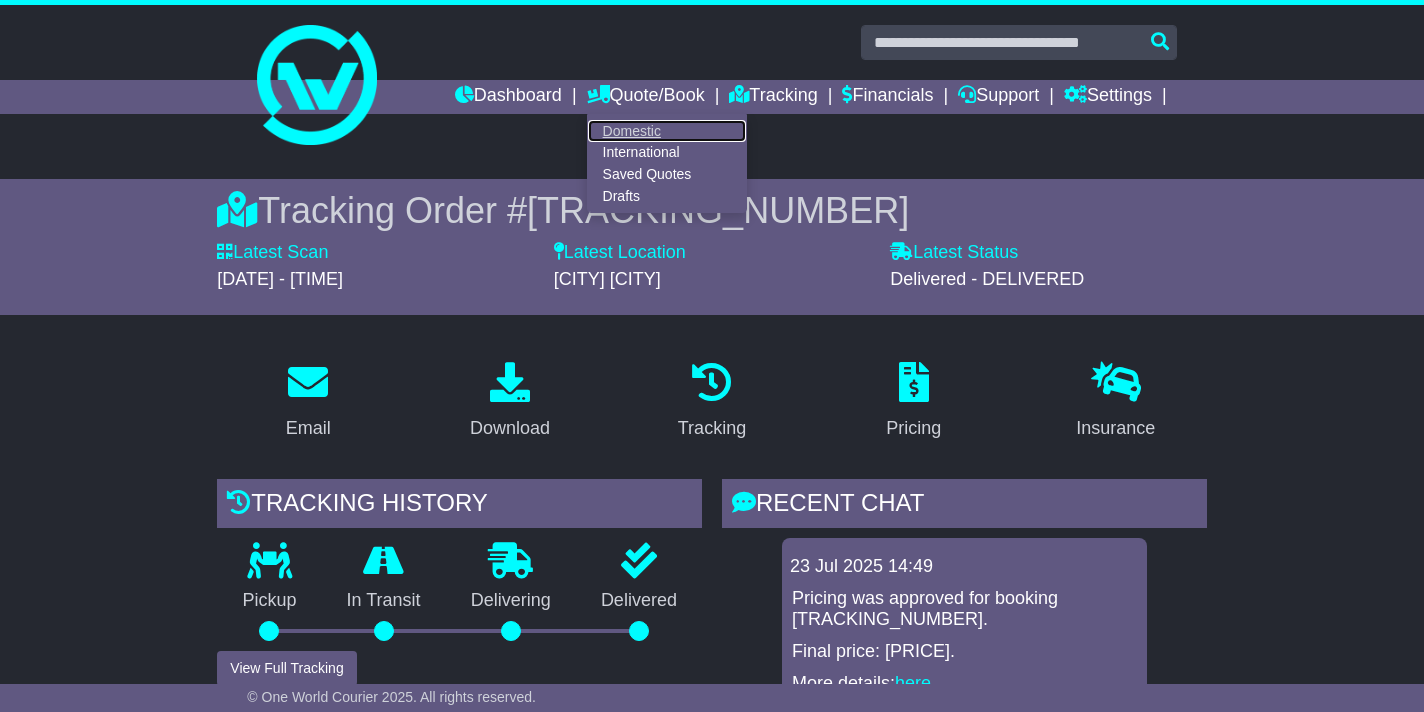 click on "Domestic" at bounding box center [667, 131] 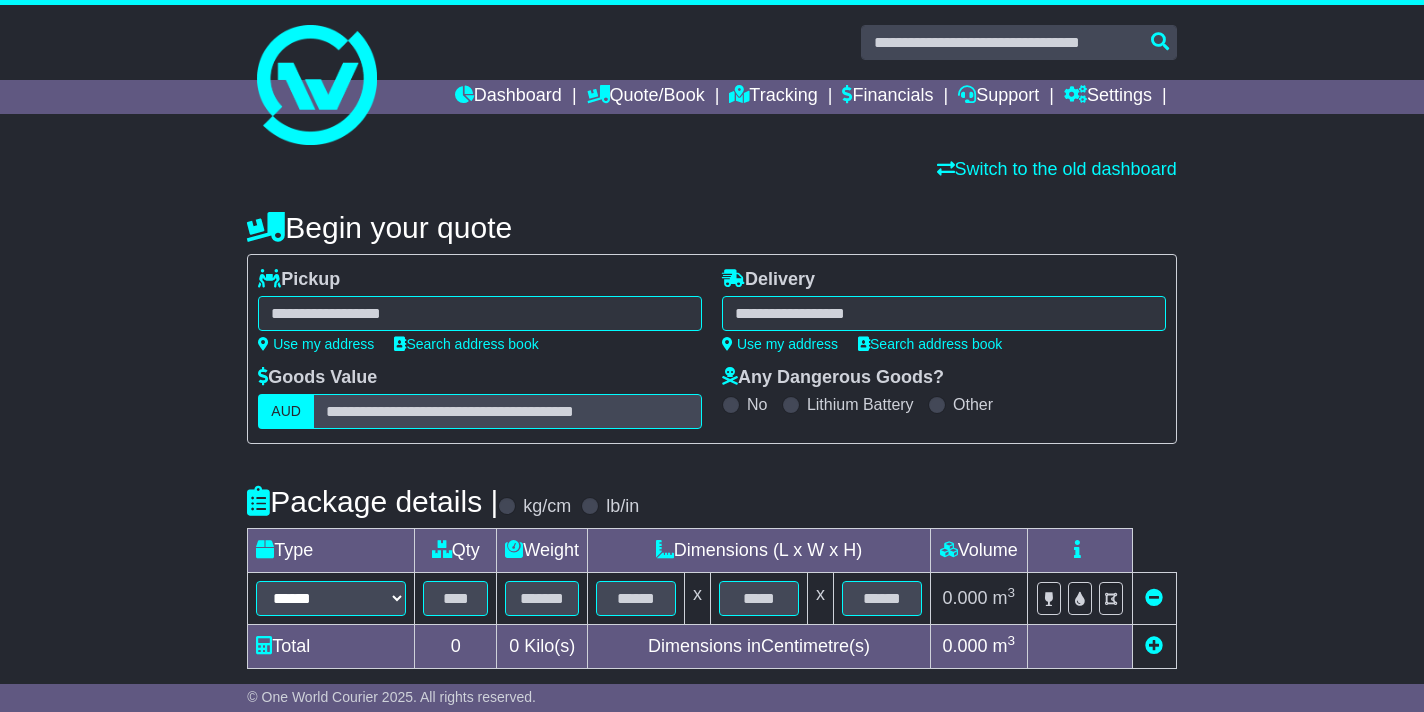 scroll, scrollTop: 0, scrollLeft: 0, axis: both 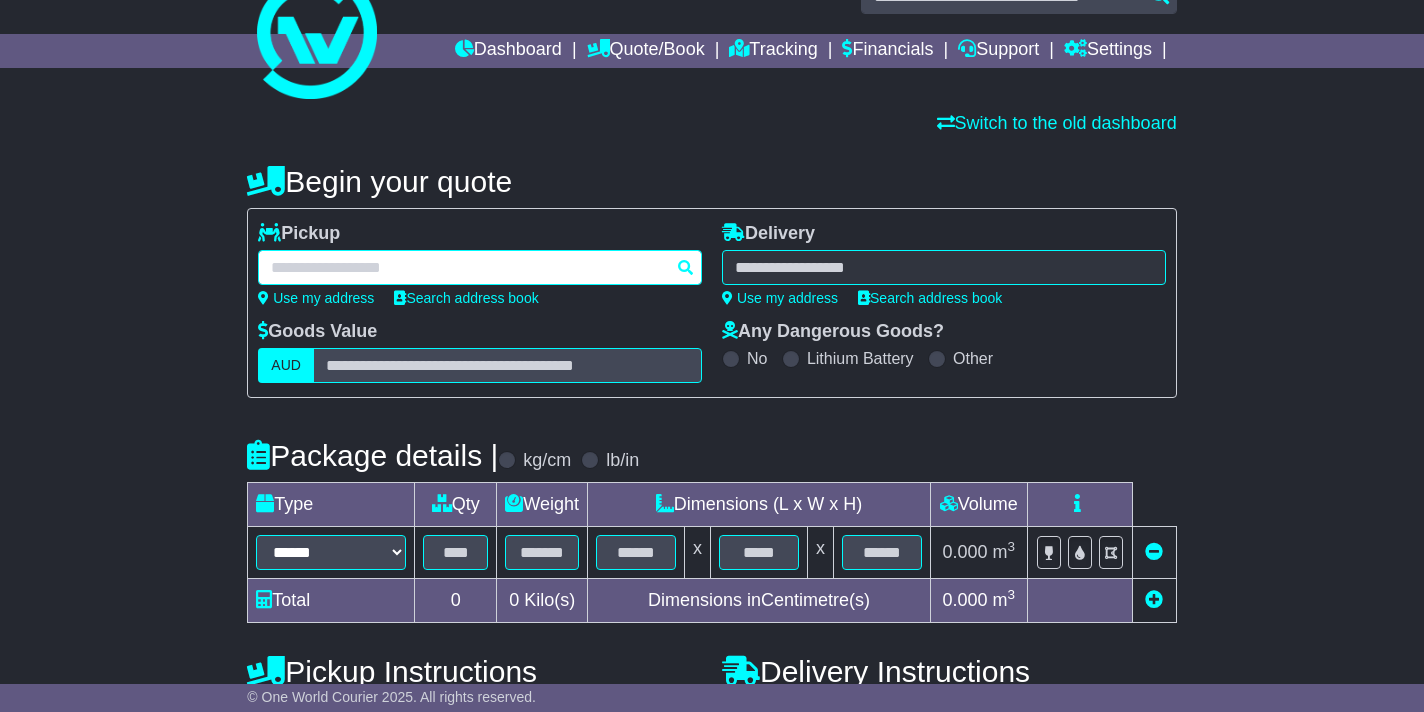 click at bounding box center (480, 267) 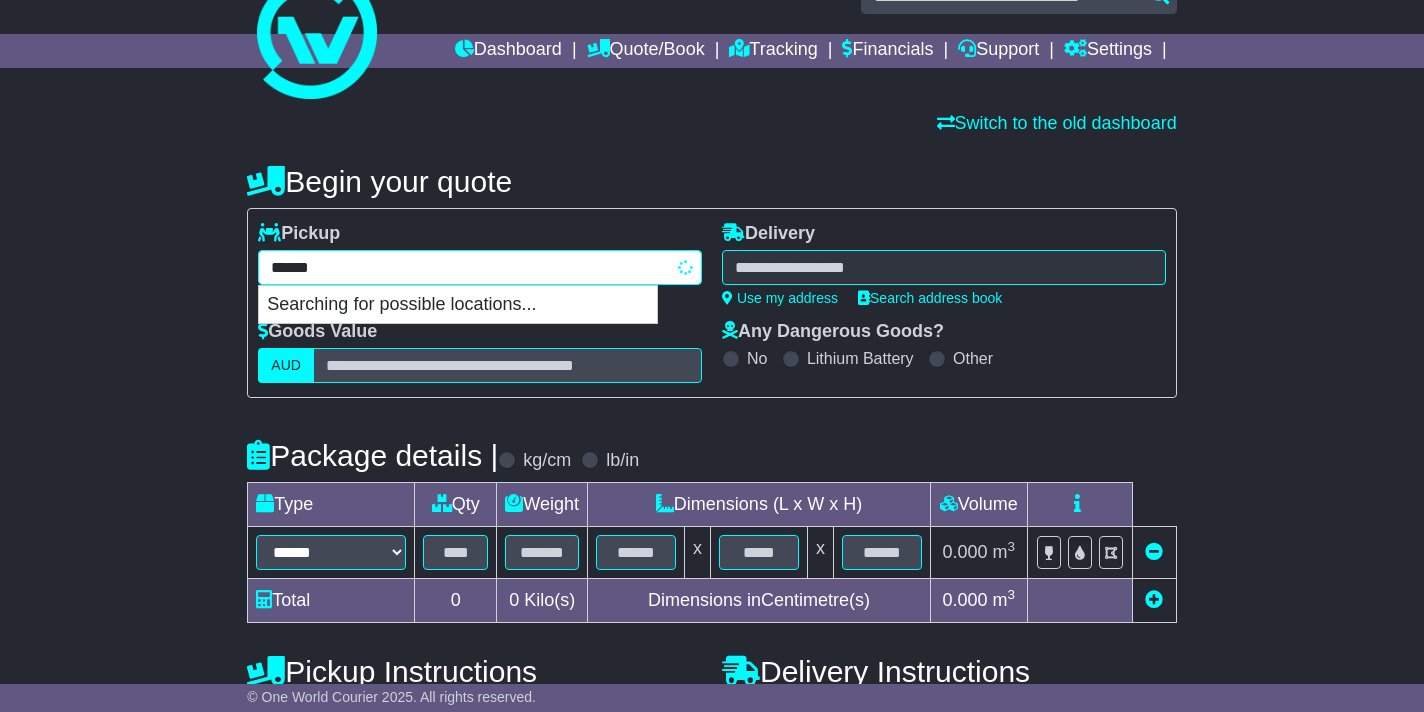 type on "*******" 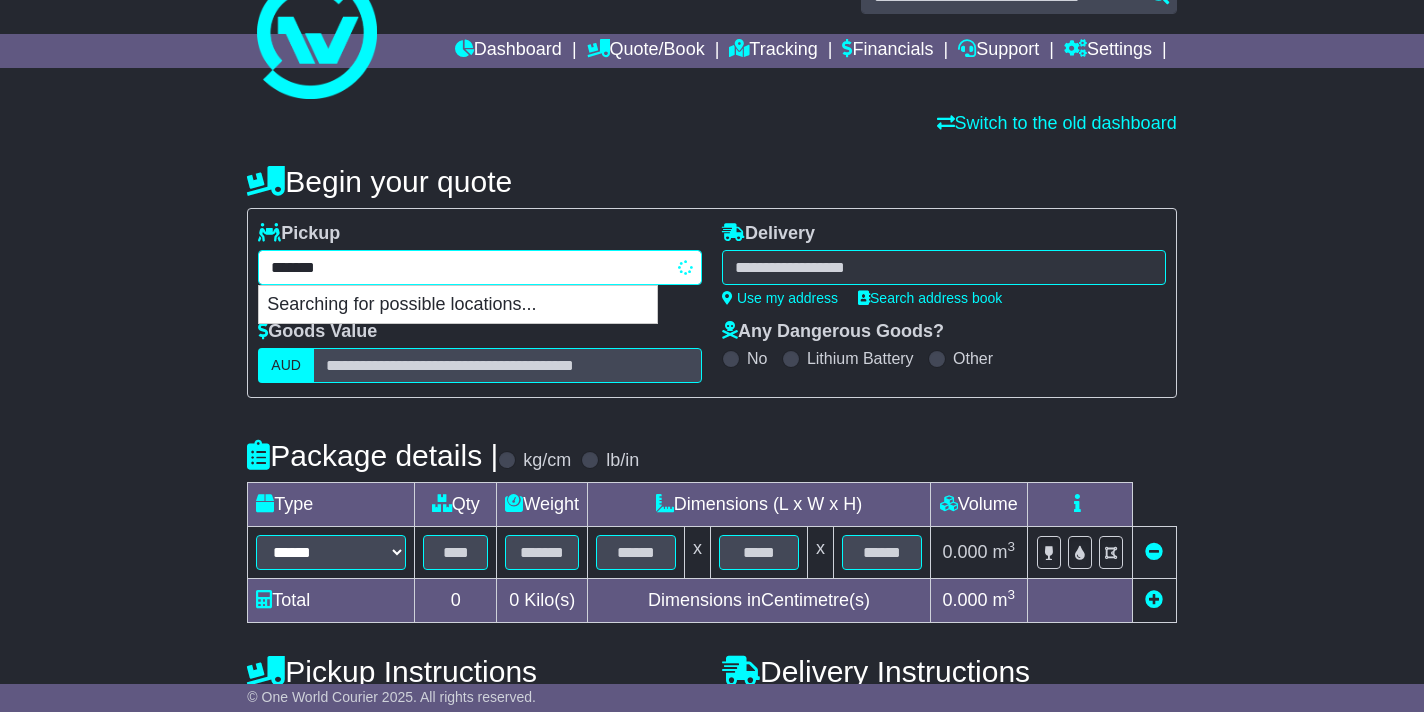 type on "**********" 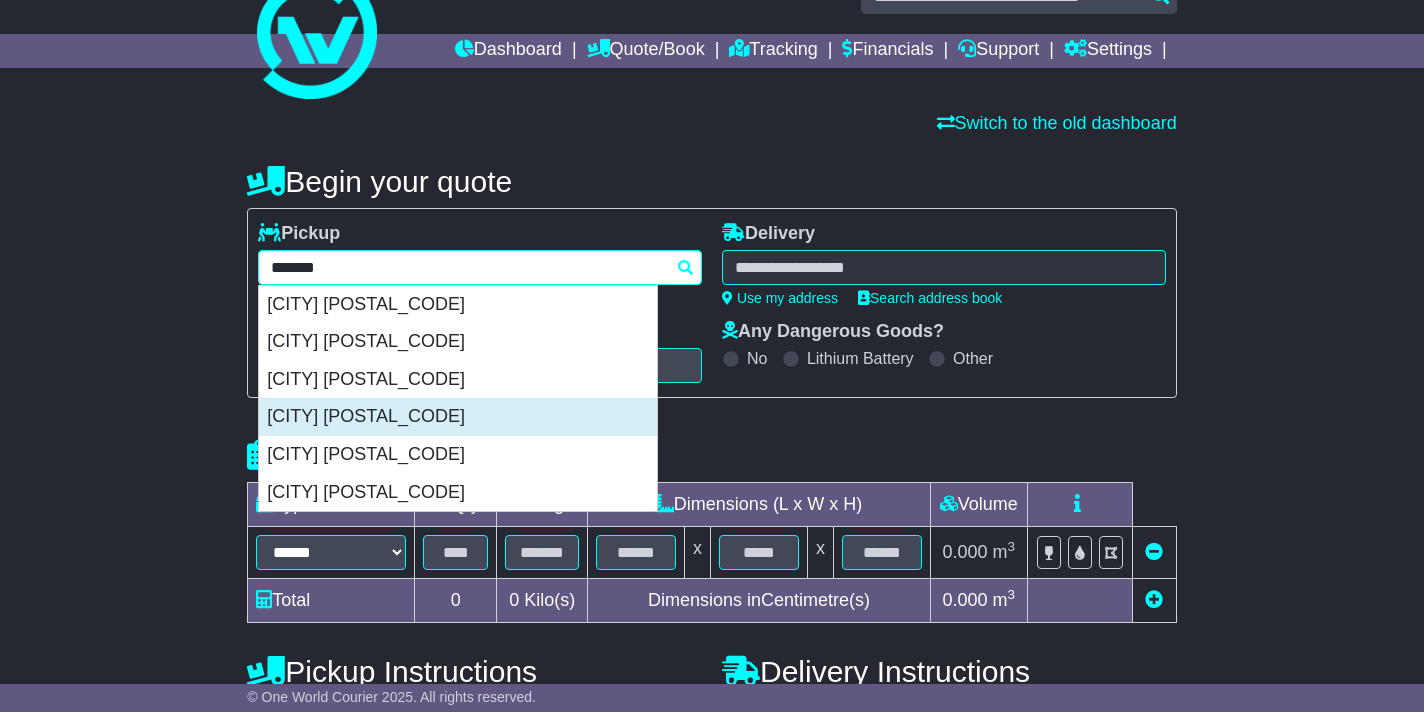 click on "[CITY] [POSTAL_CODE]" at bounding box center (458, 417) 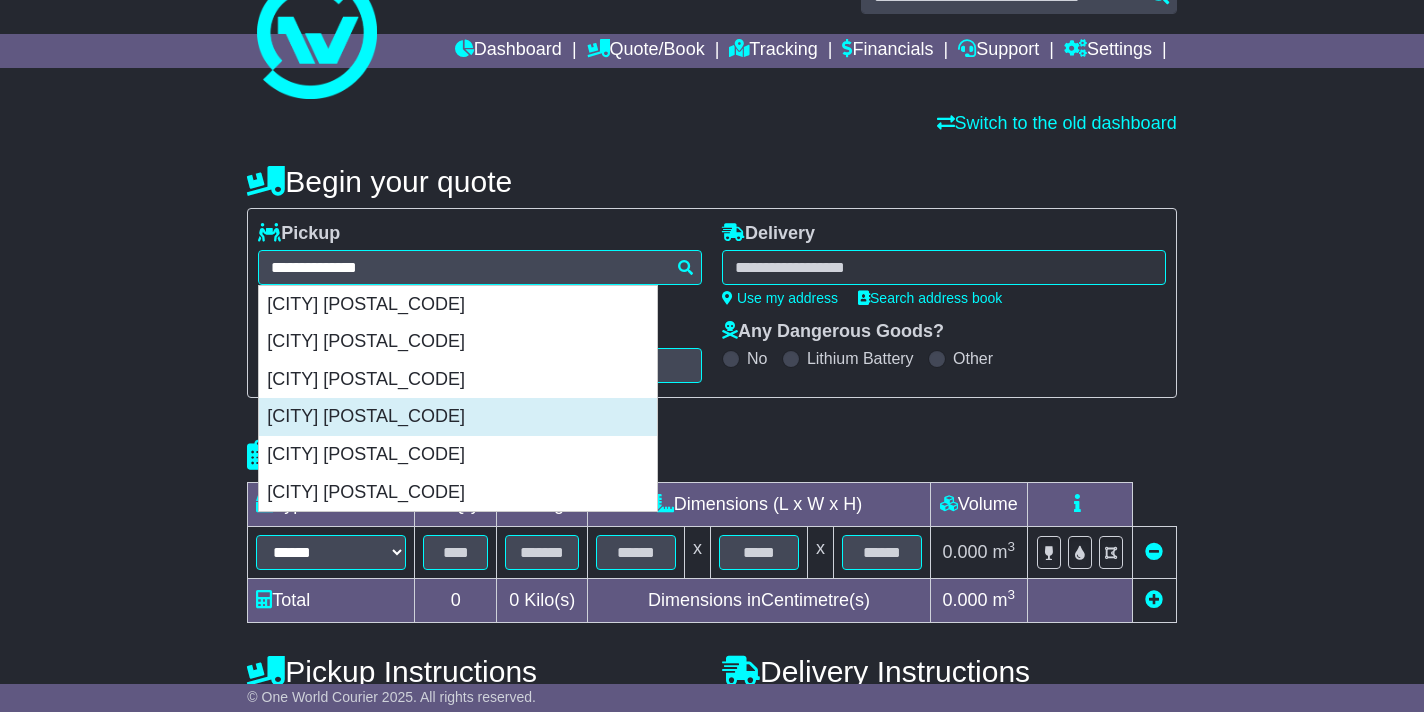 type on "**********" 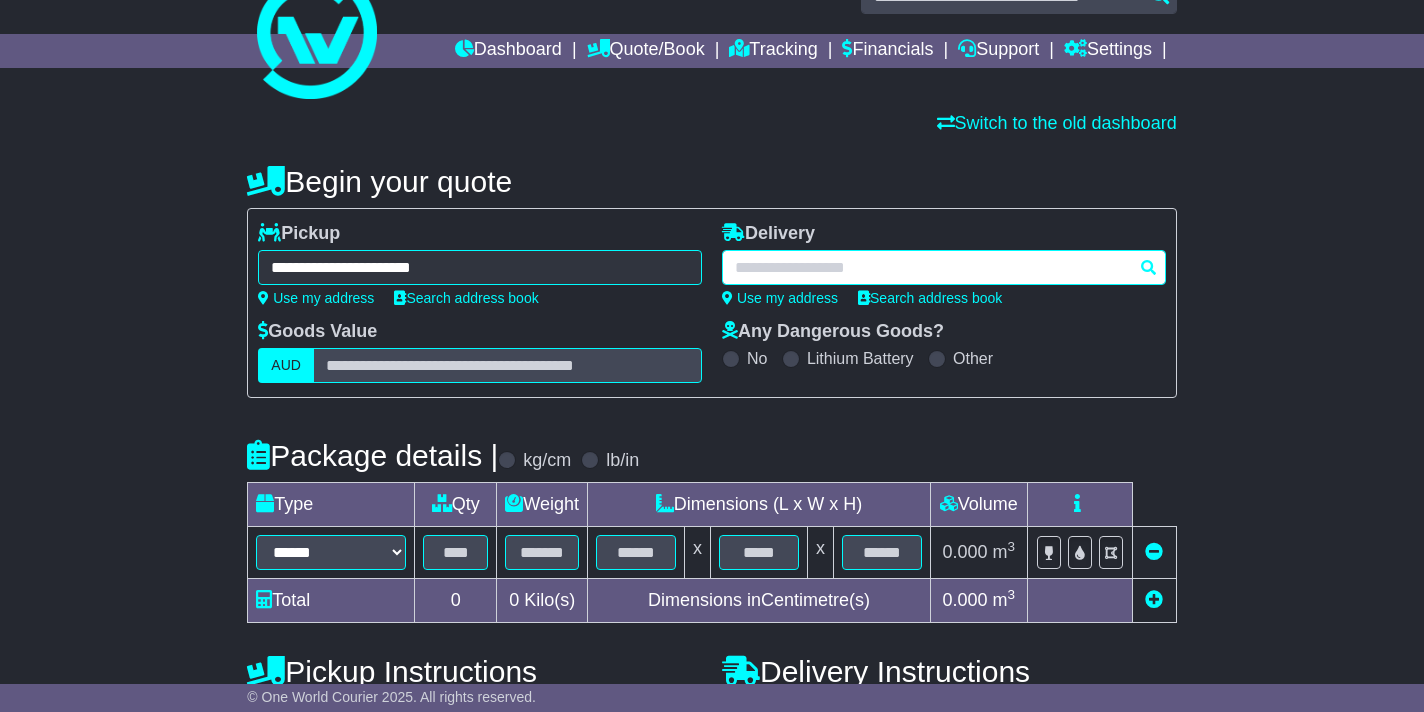 click at bounding box center (944, 267) 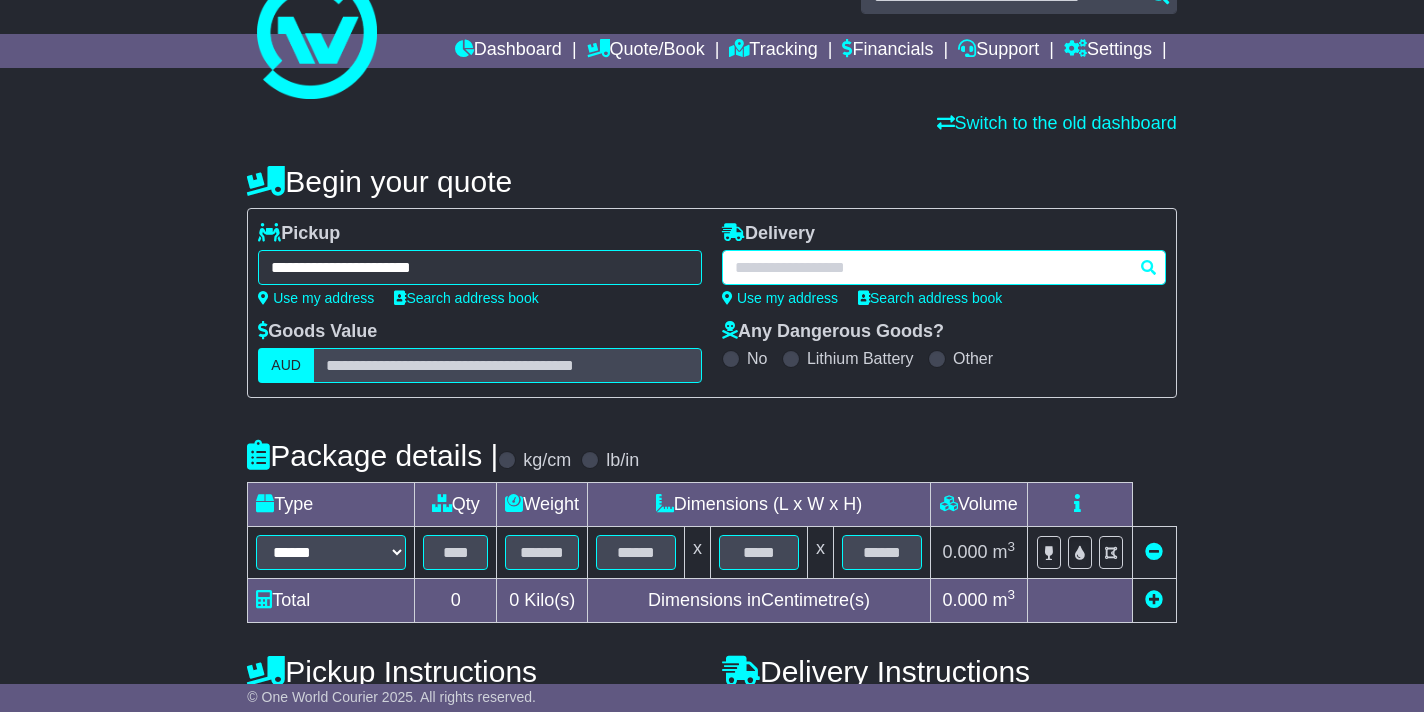 click at bounding box center [944, 267] 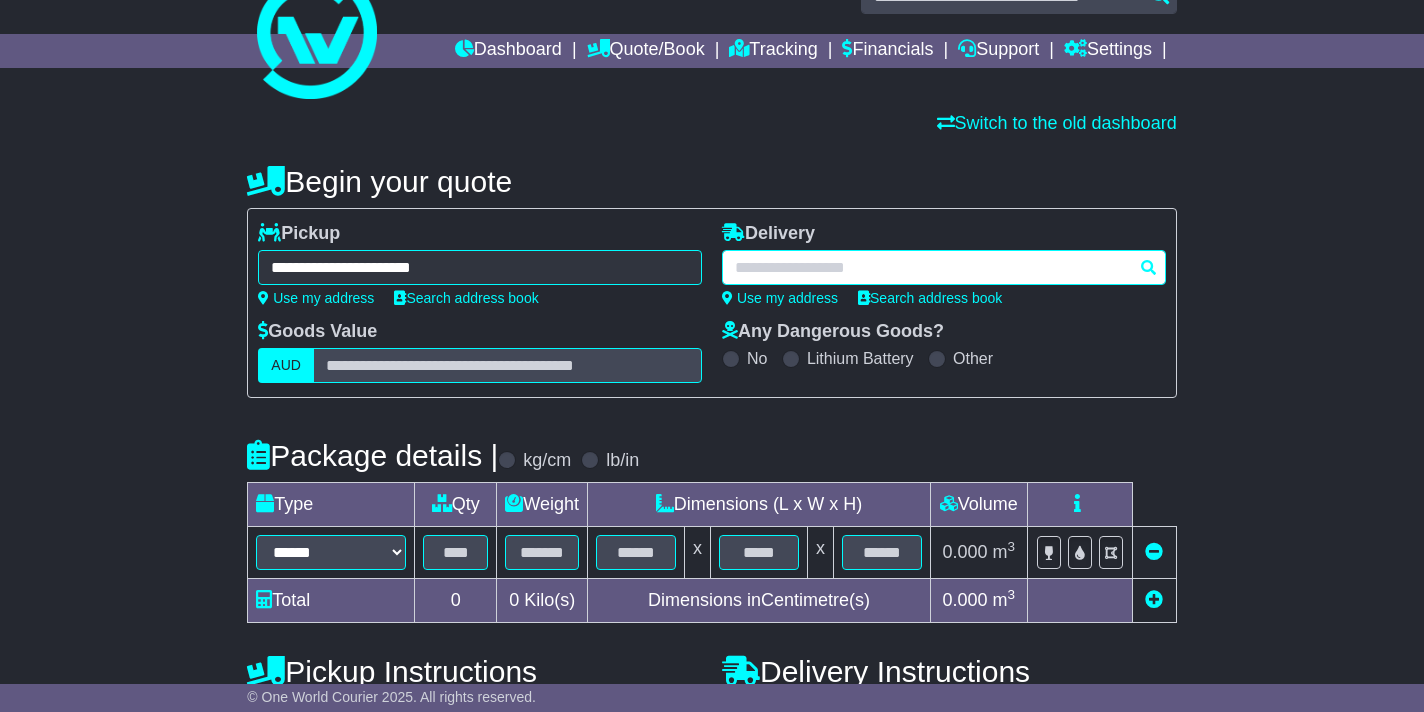 click at bounding box center (944, 267) 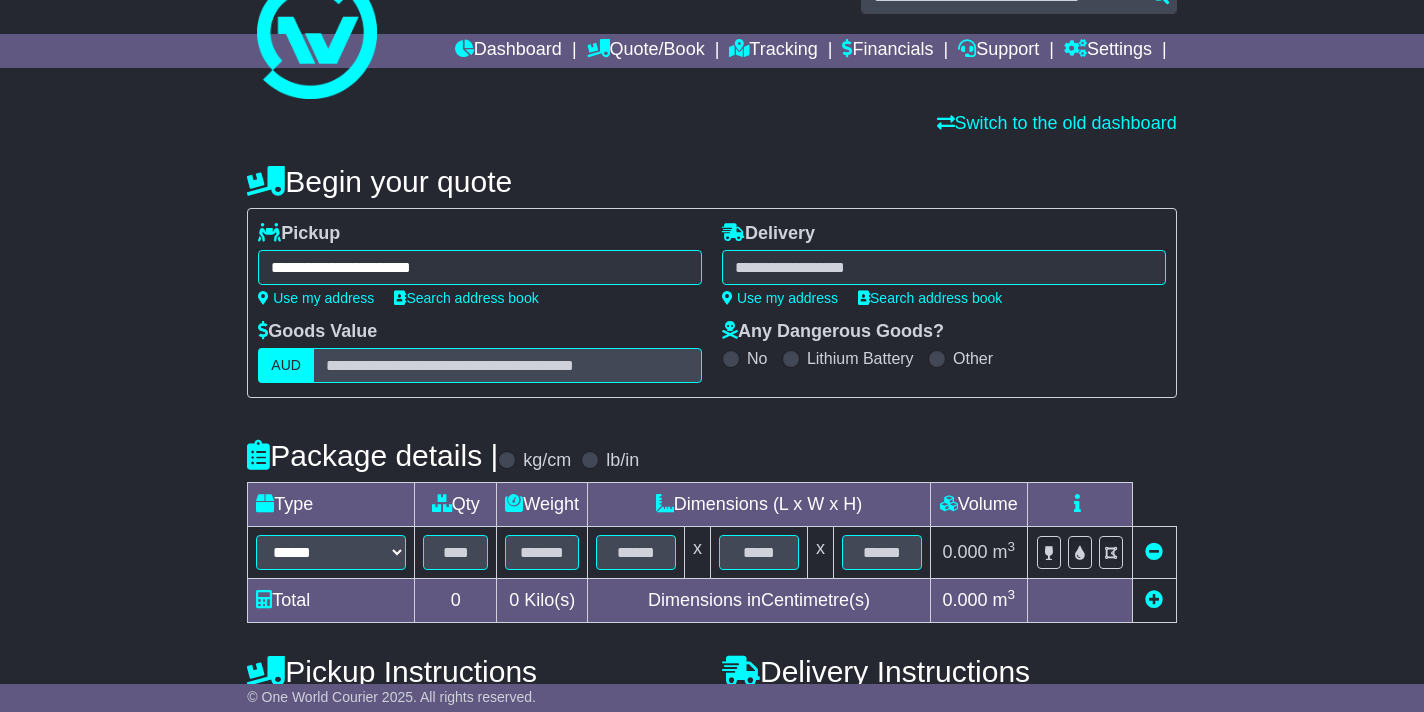 click at bounding box center (944, 267) 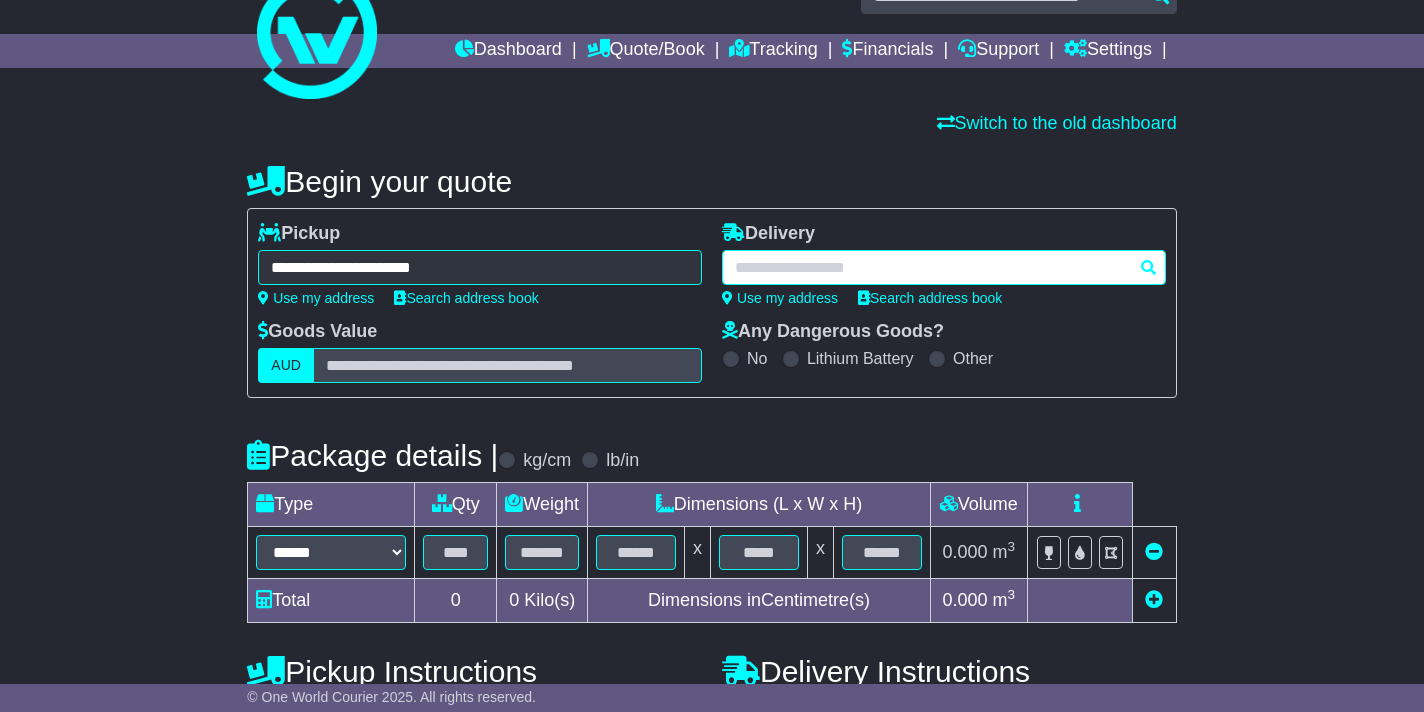paste on "**********" 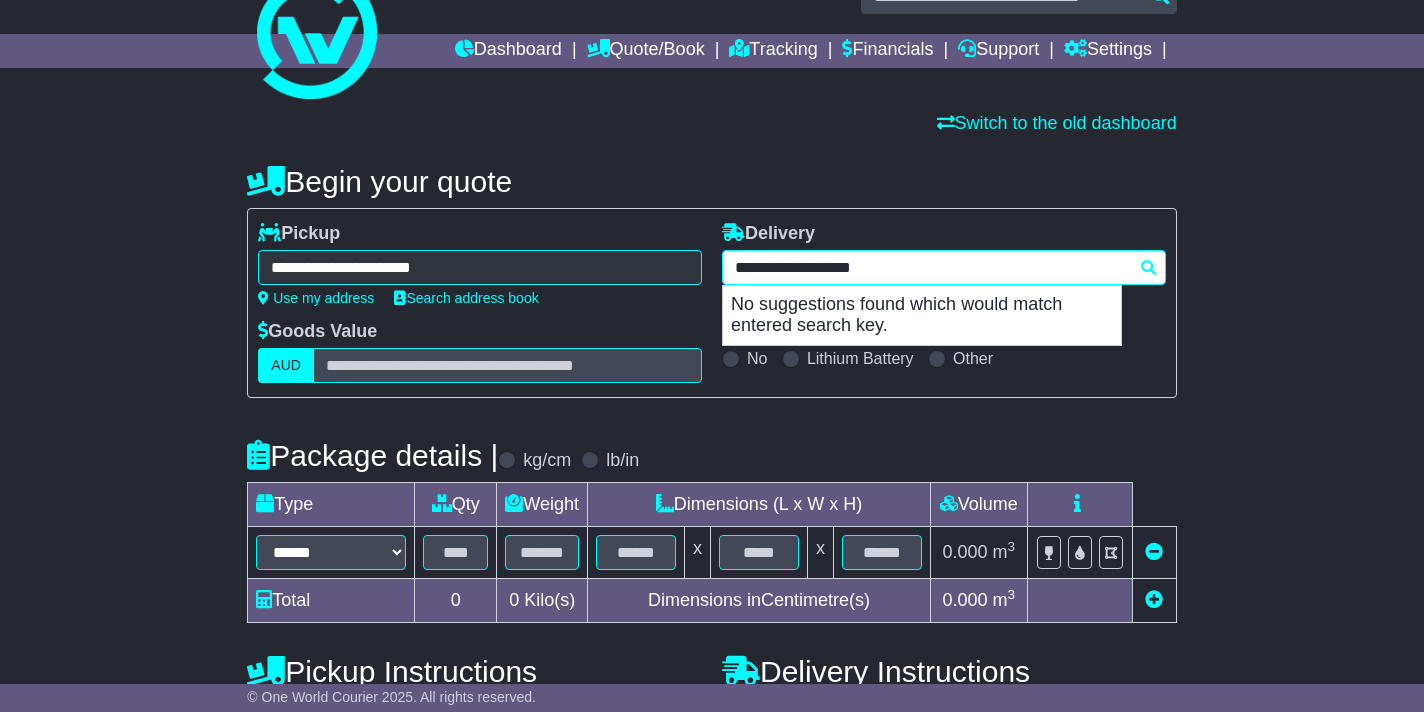 click on "**********" at bounding box center (944, 267) 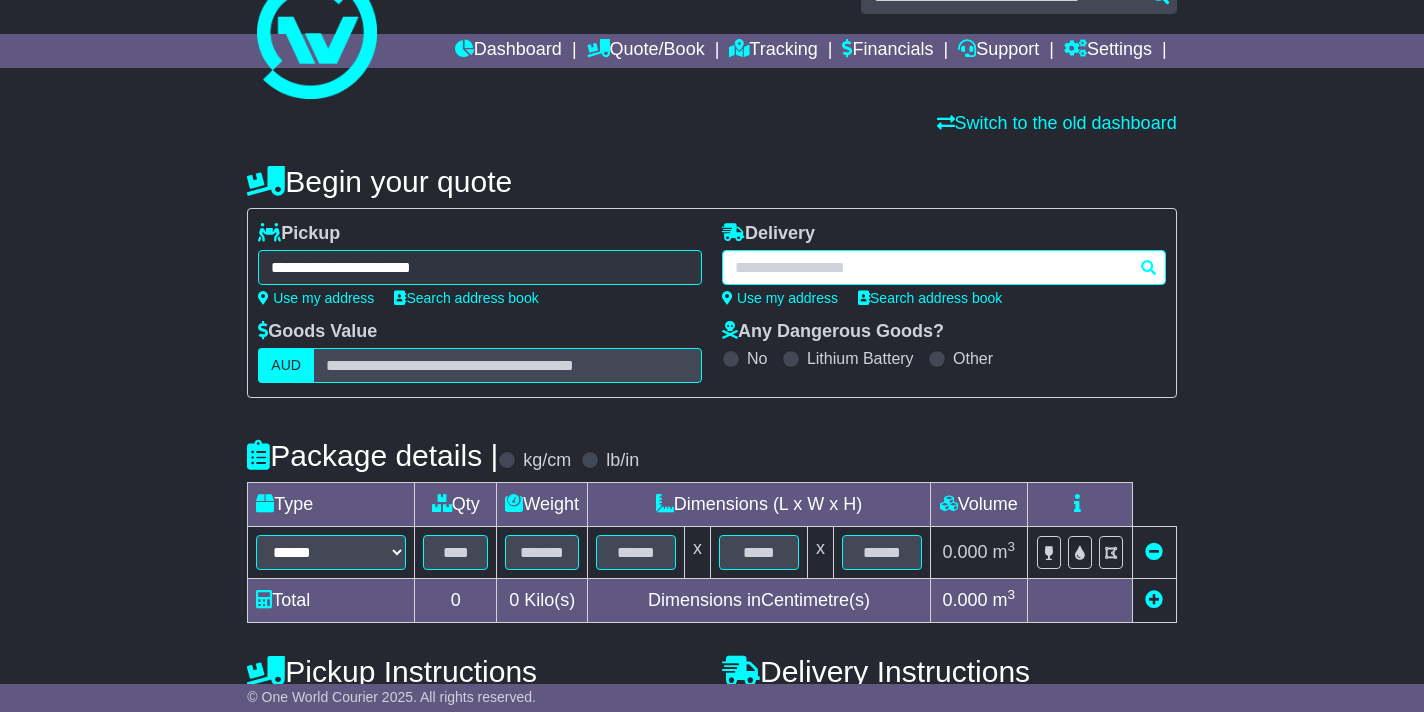 click at bounding box center [944, 267] 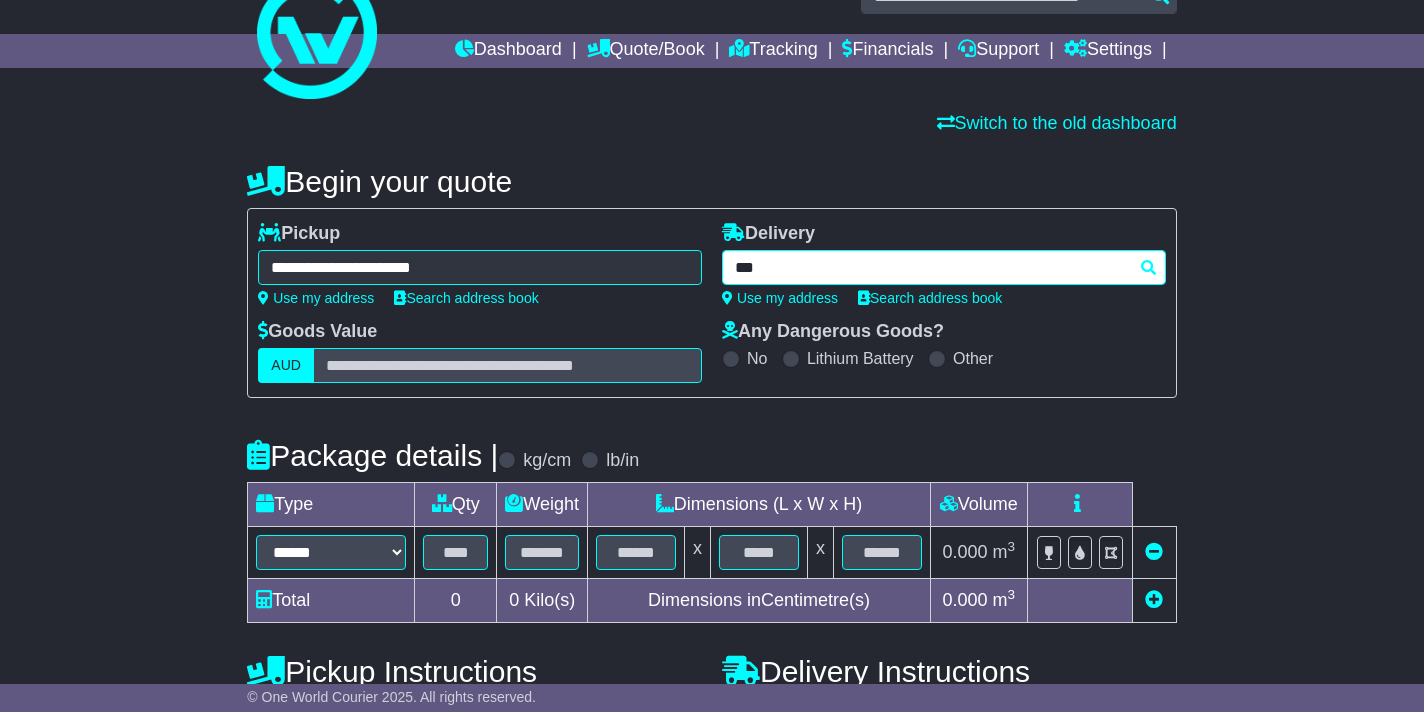 type on "****" 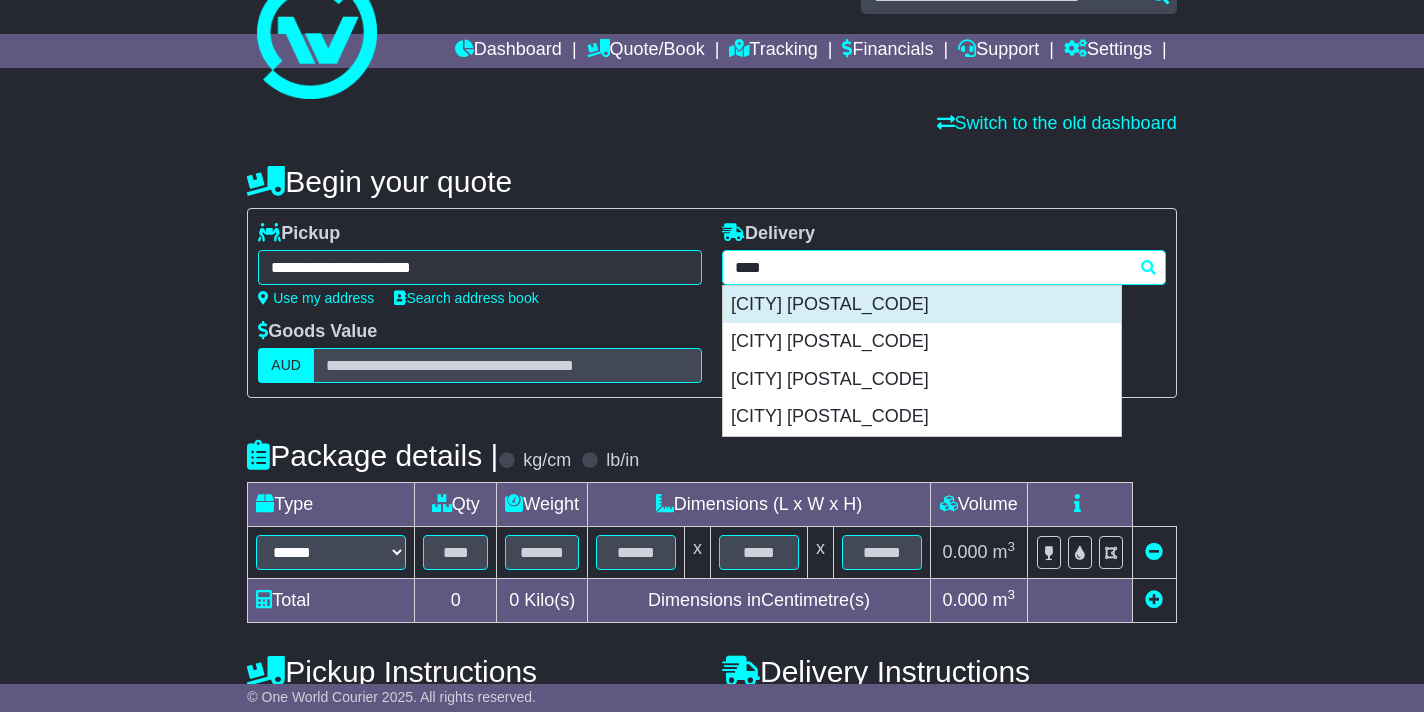 click on "[CITY] [POSTAL_CODE]" at bounding box center (922, 305) 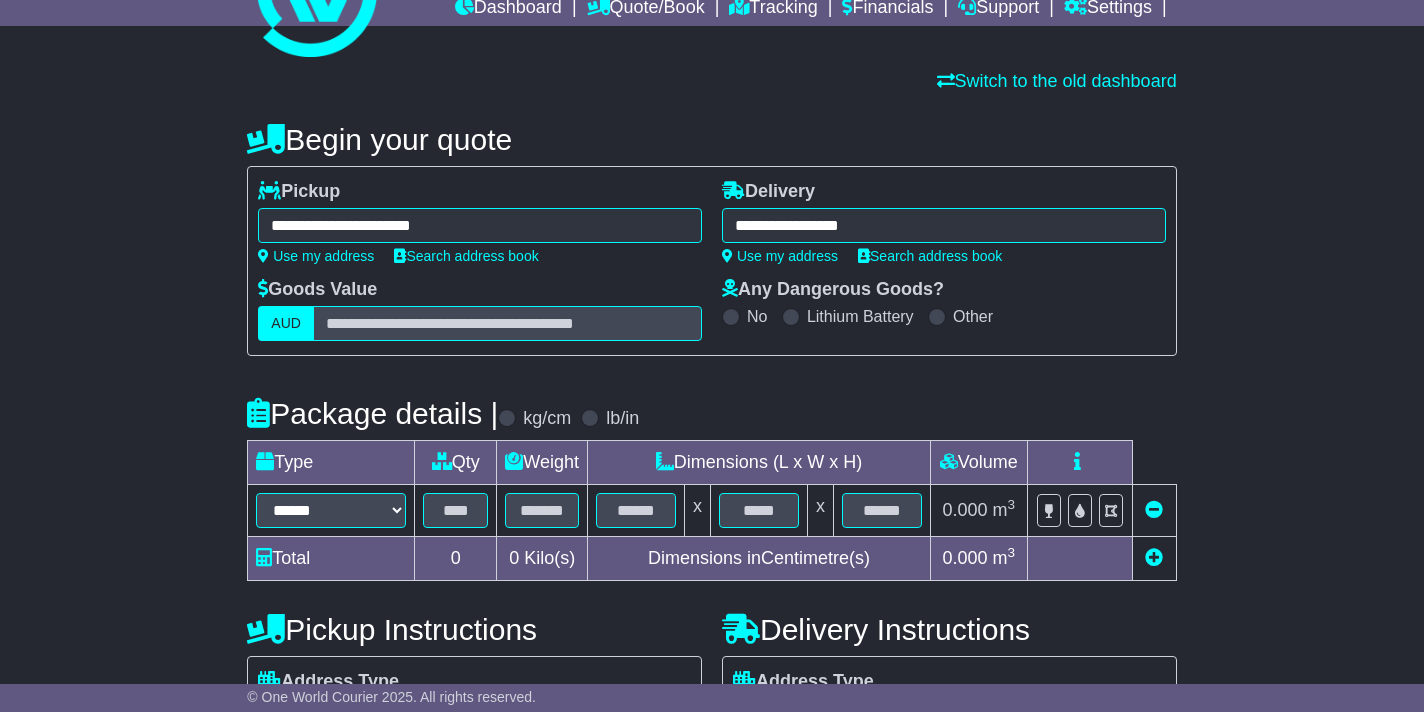 type on "**********" 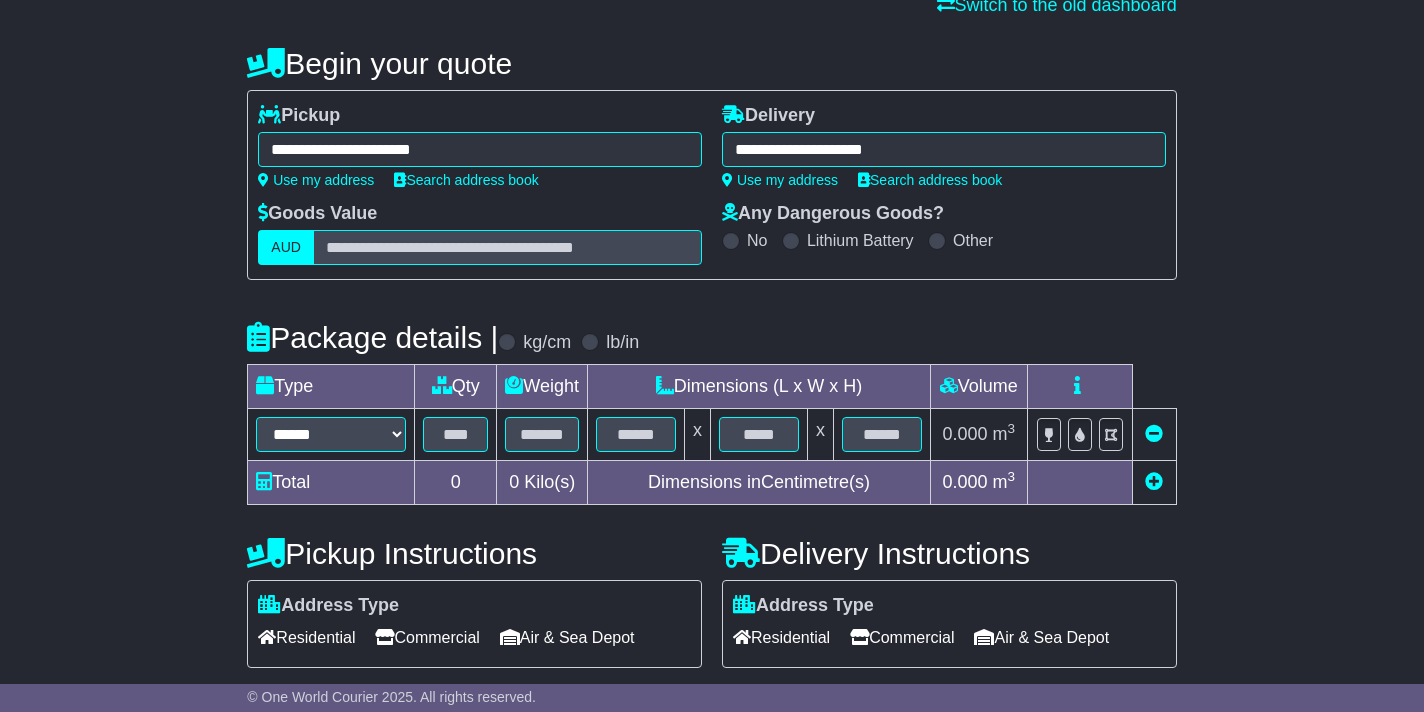 scroll, scrollTop: 203, scrollLeft: 0, axis: vertical 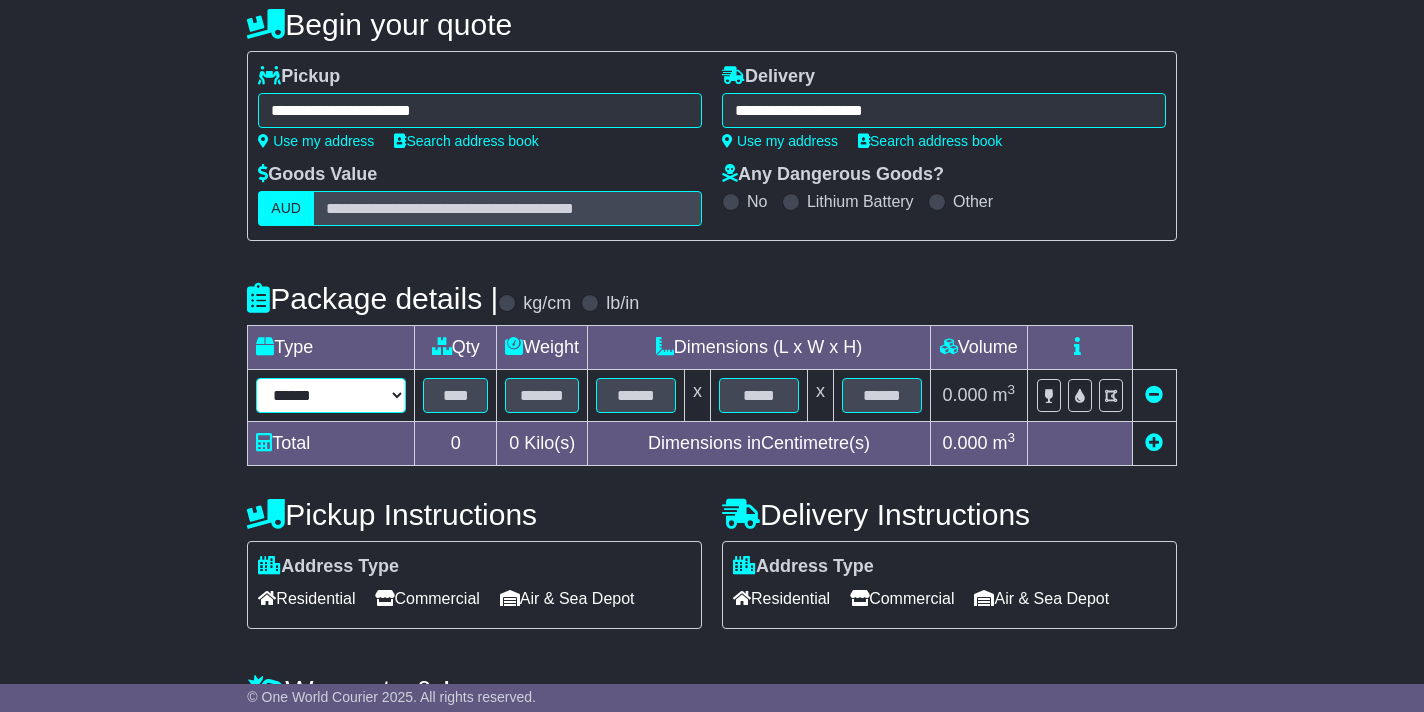click on "****** ****** *** ******** ***** **** **** ****** *** *******" at bounding box center (331, 395) 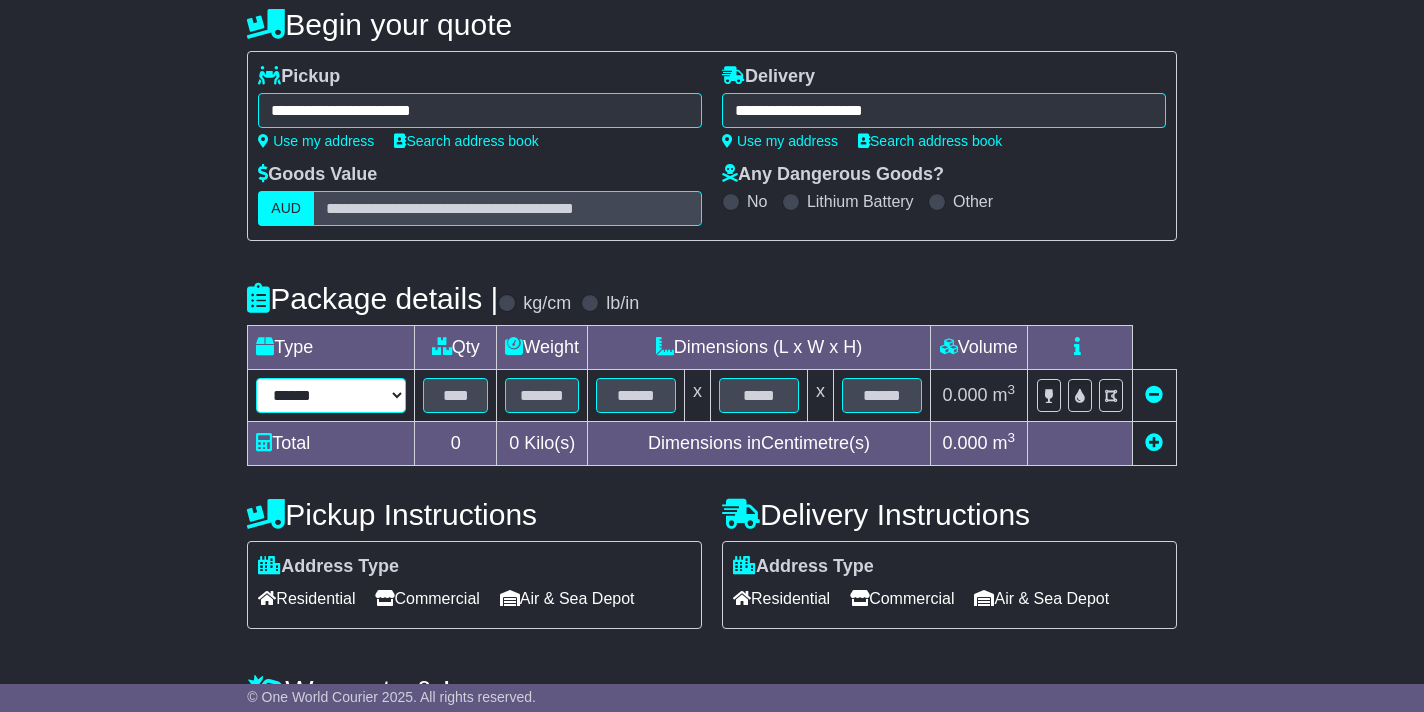 select on "*****" 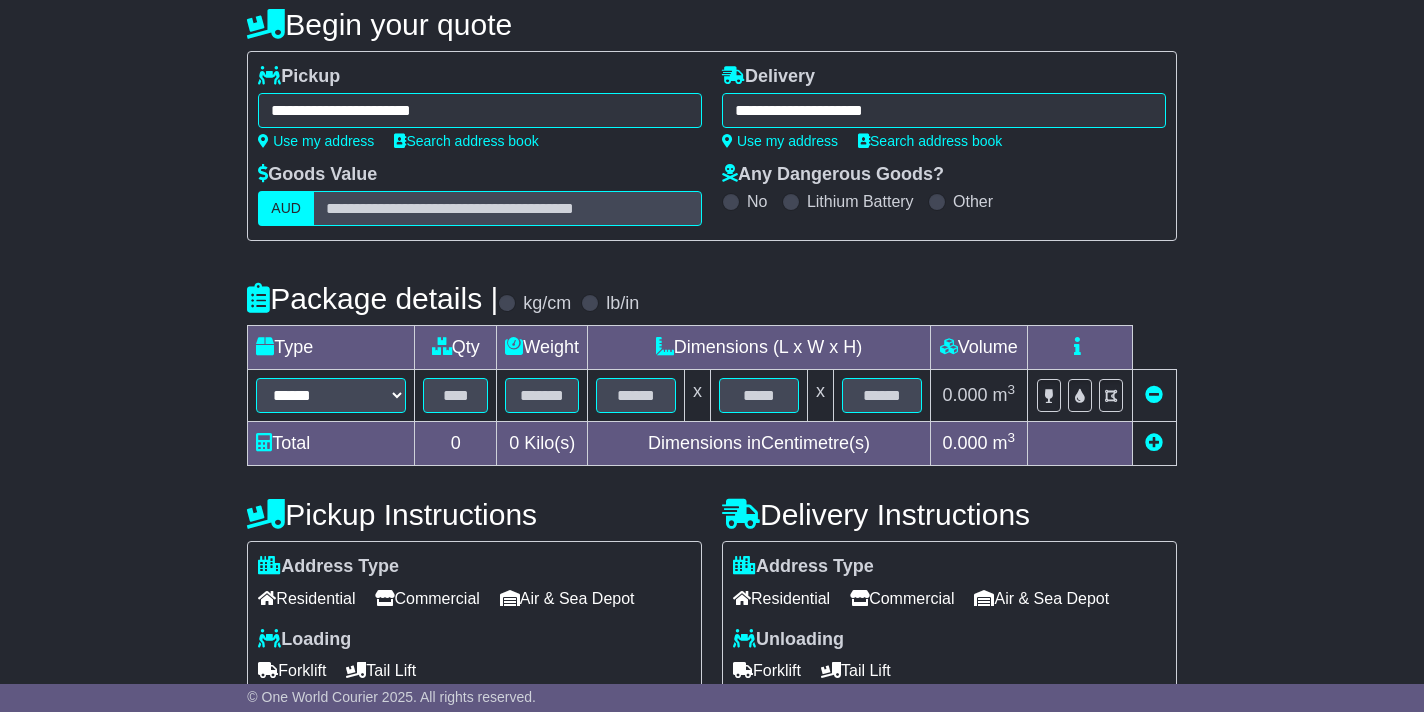 drag, startPoint x: 303, startPoint y: 588, endPoint x: 304, endPoint y: 577, distance: 11.045361 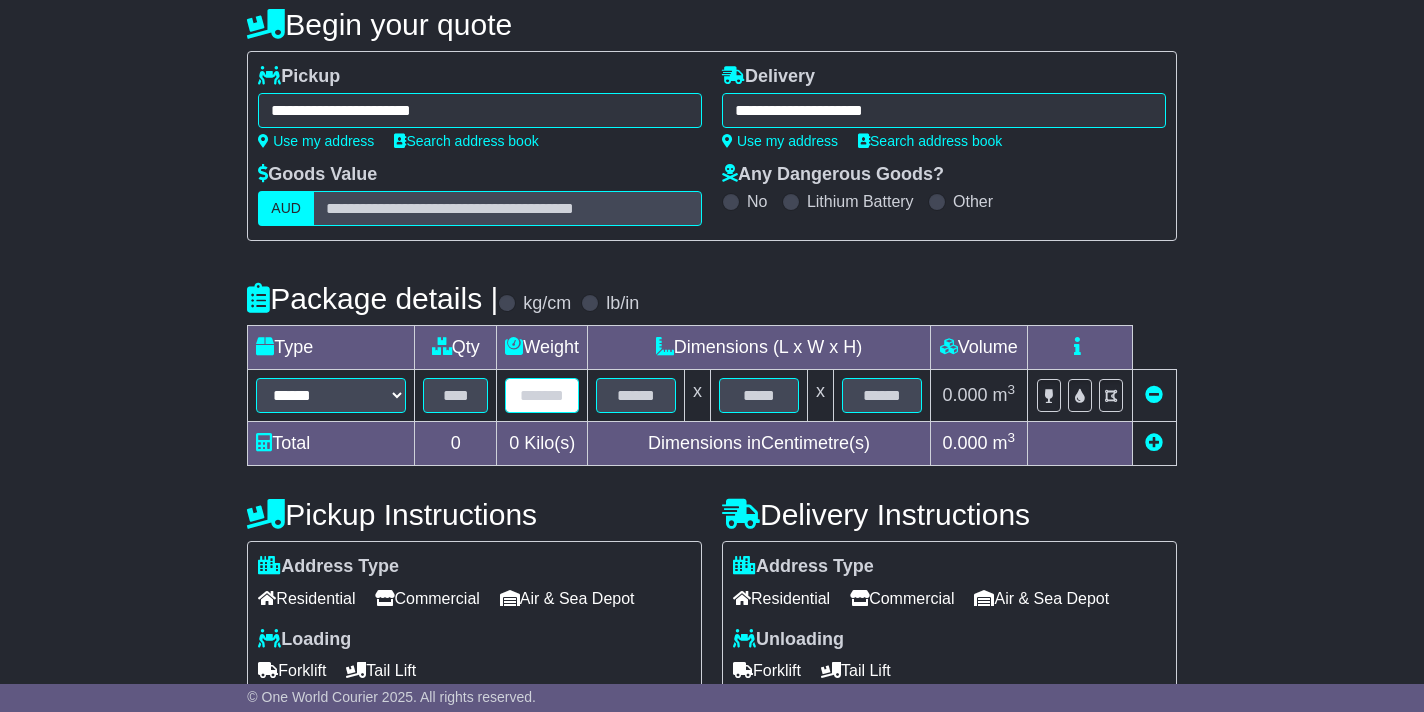 click at bounding box center [542, 395] 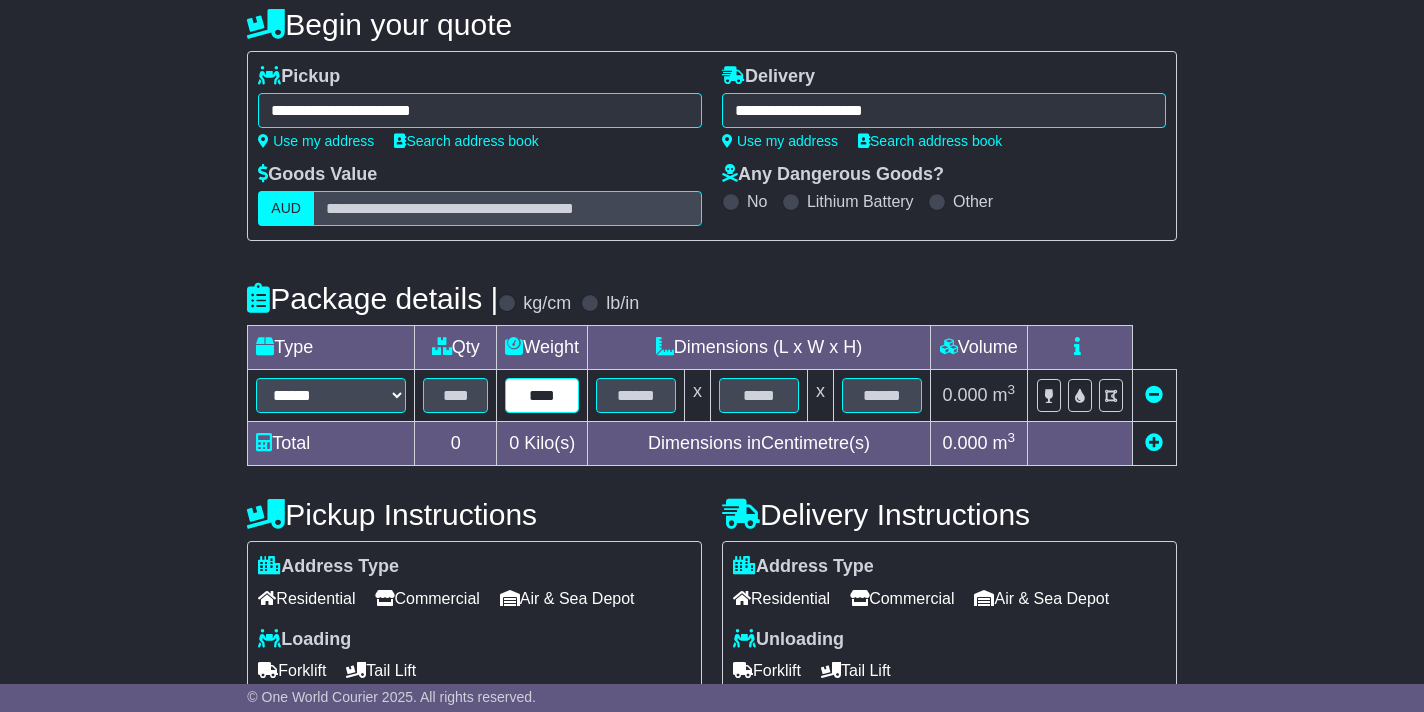 type on "****" 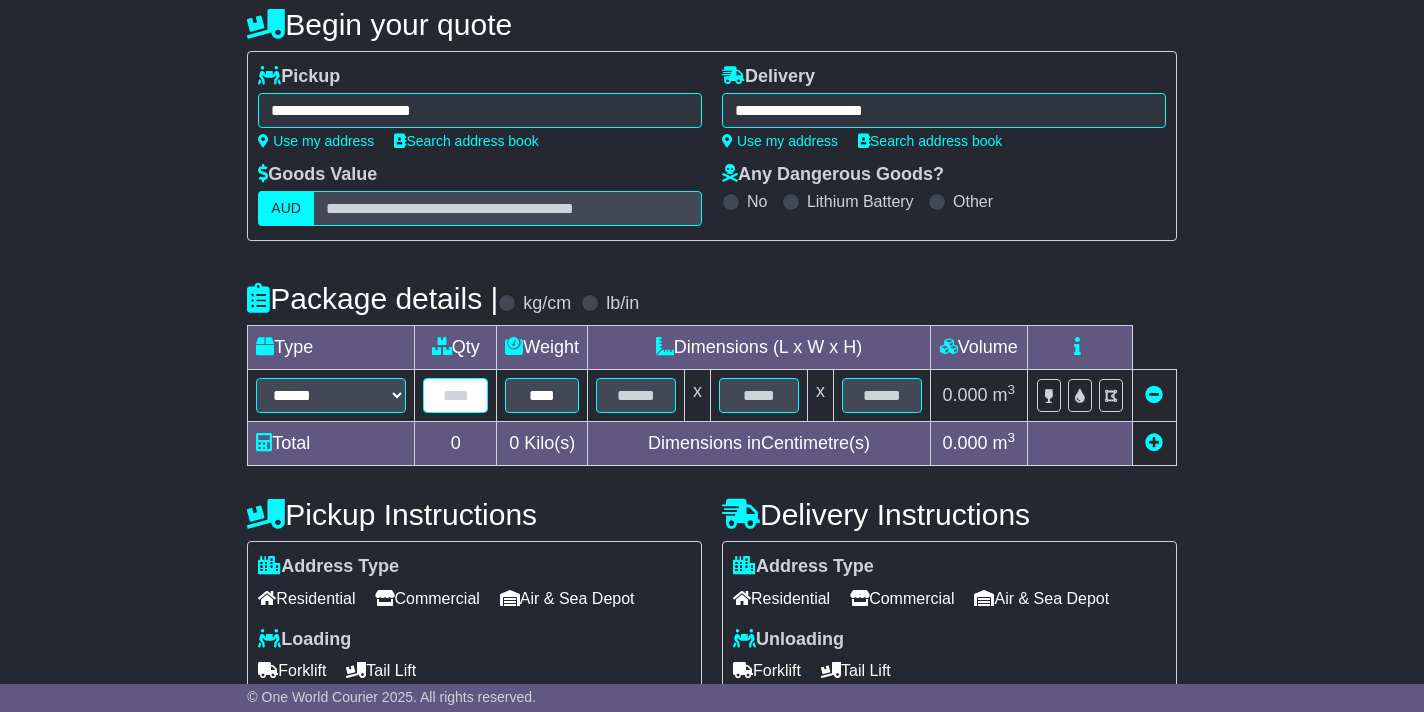 click at bounding box center [455, 395] 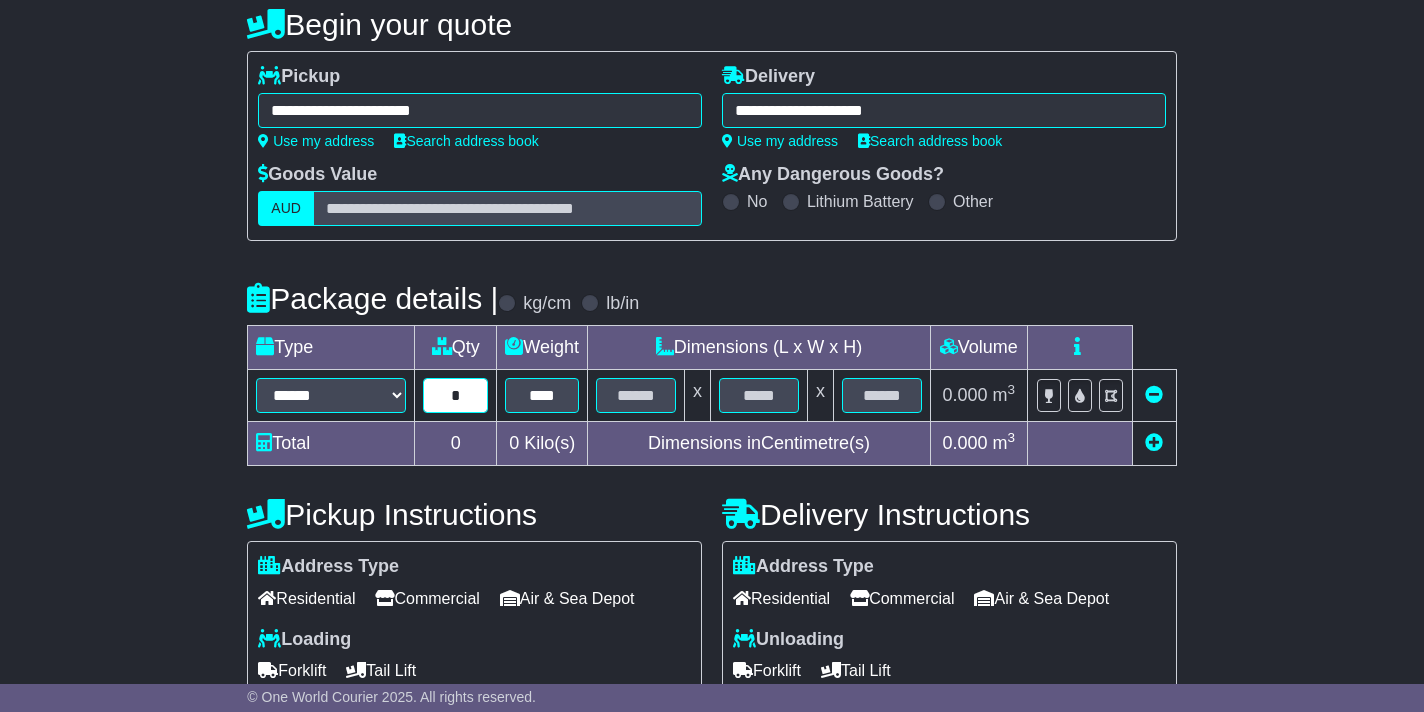 type on "*" 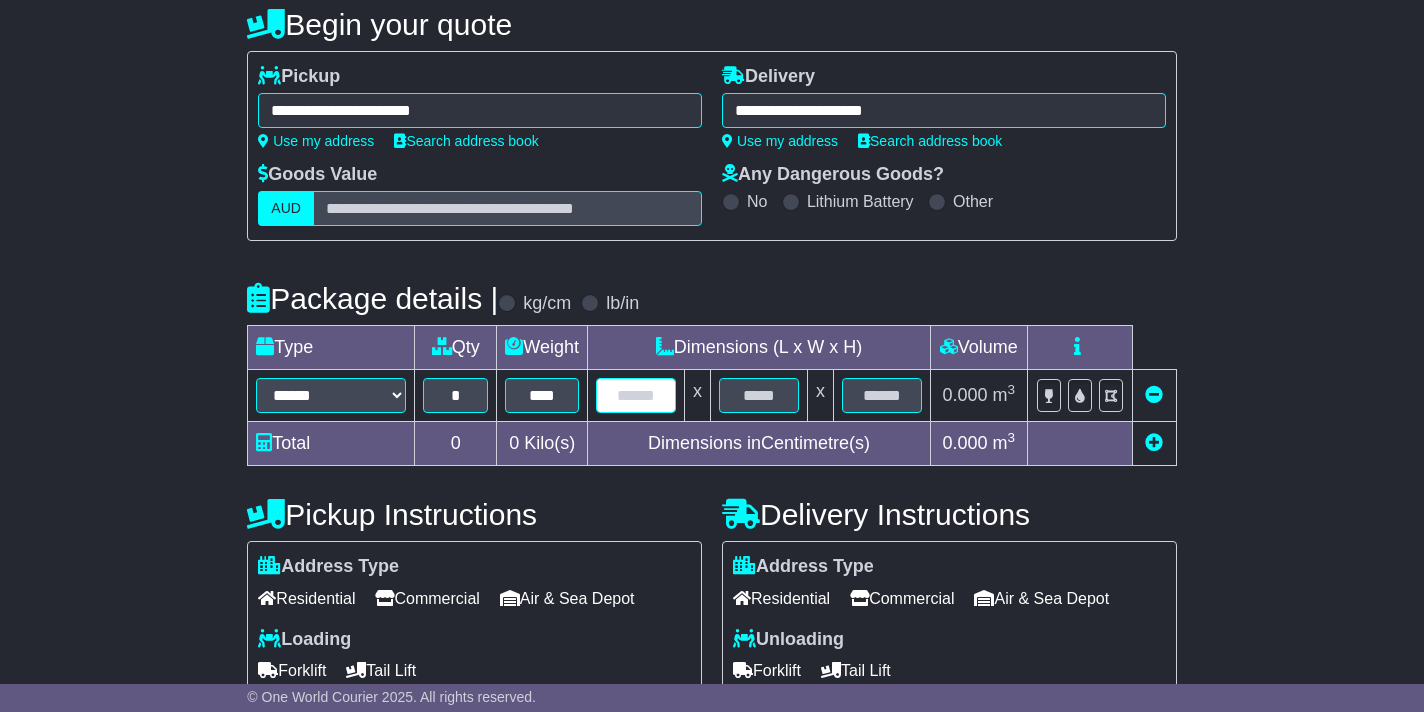click at bounding box center (636, 395) 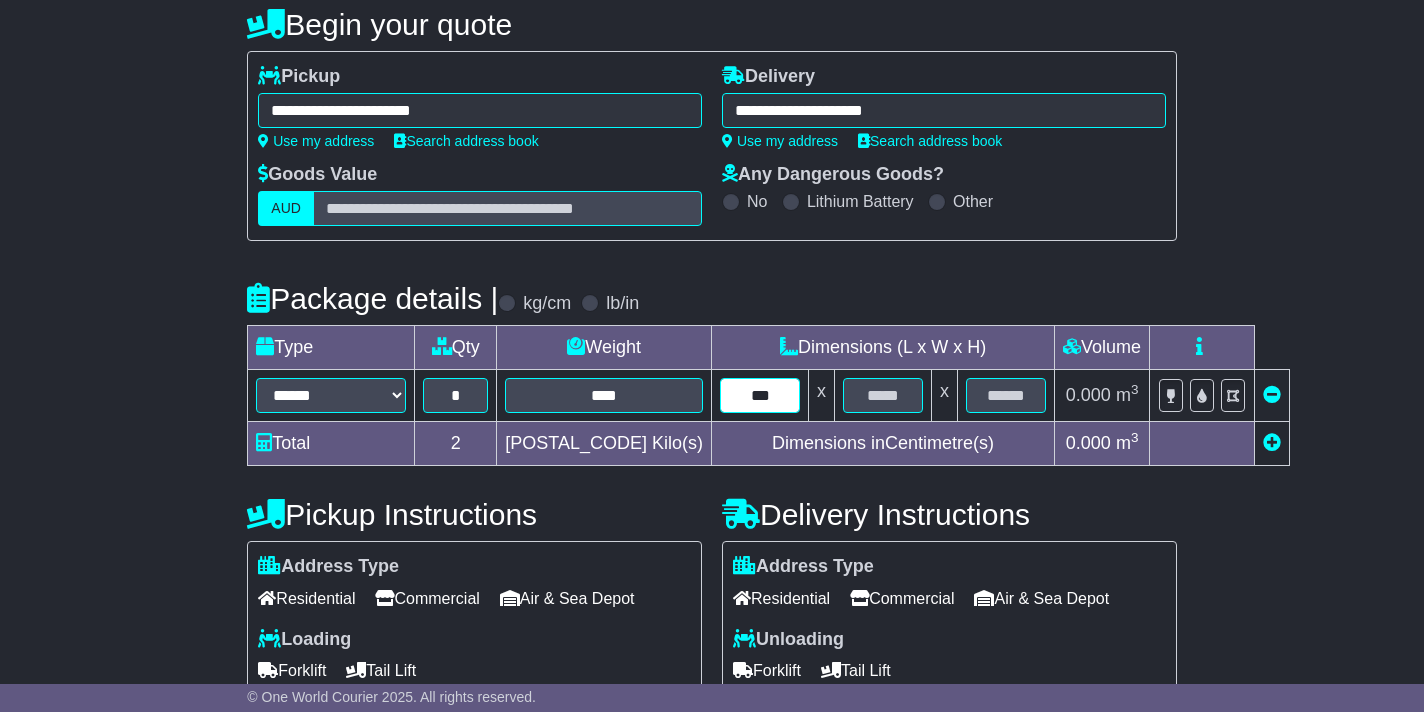 type on "***" 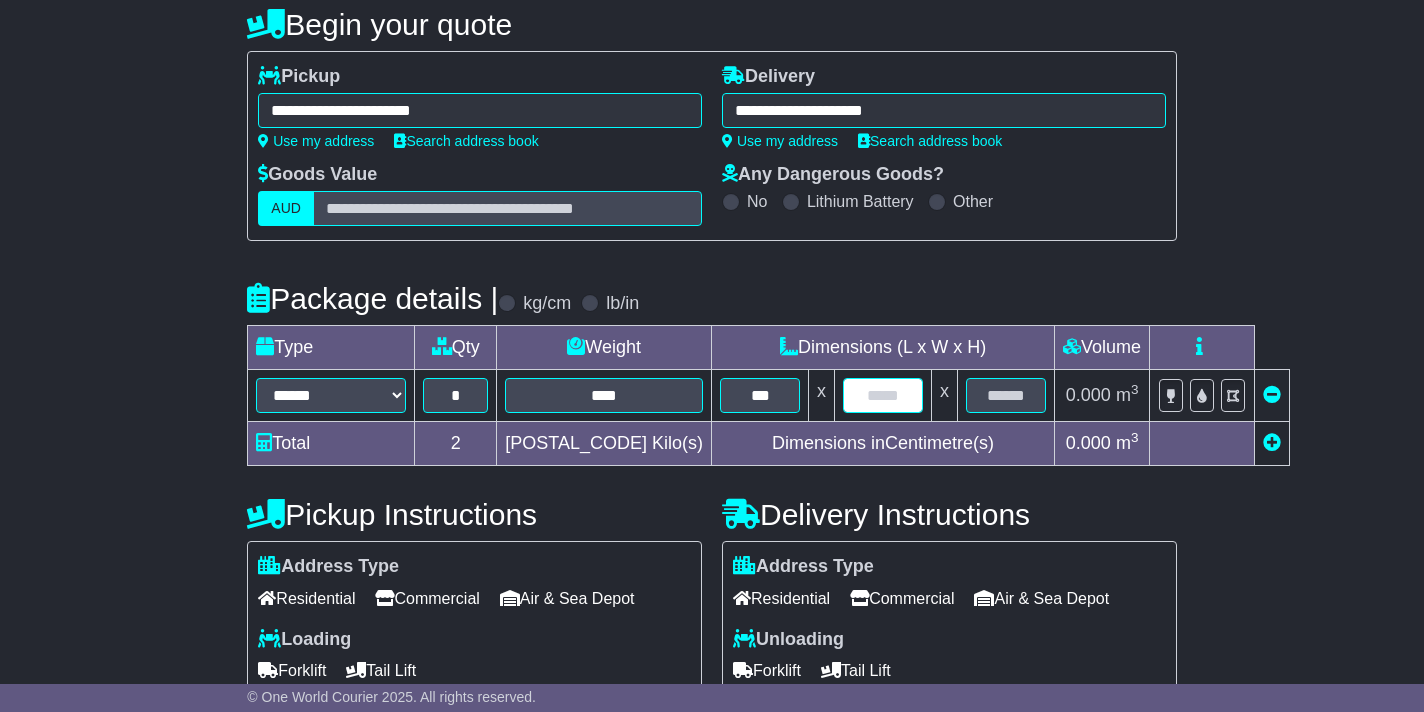 click at bounding box center (883, 395) 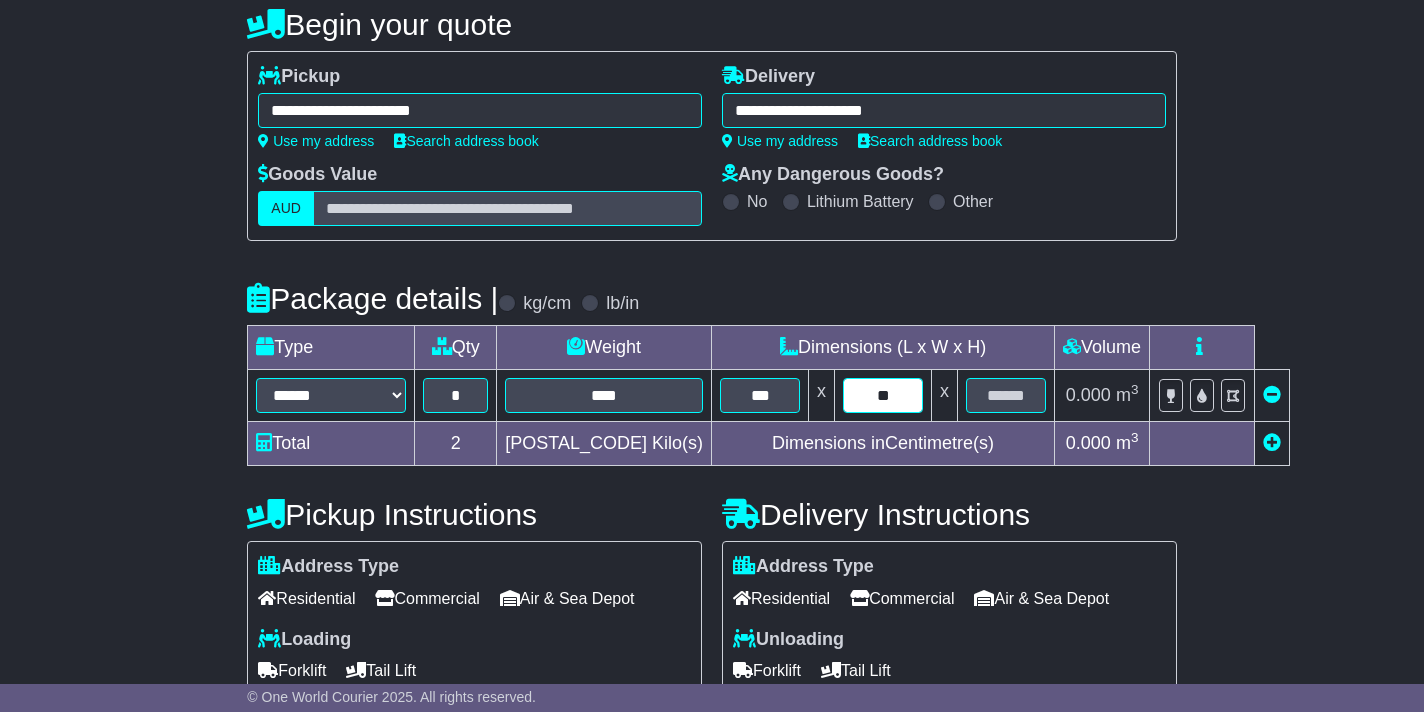 type on "**" 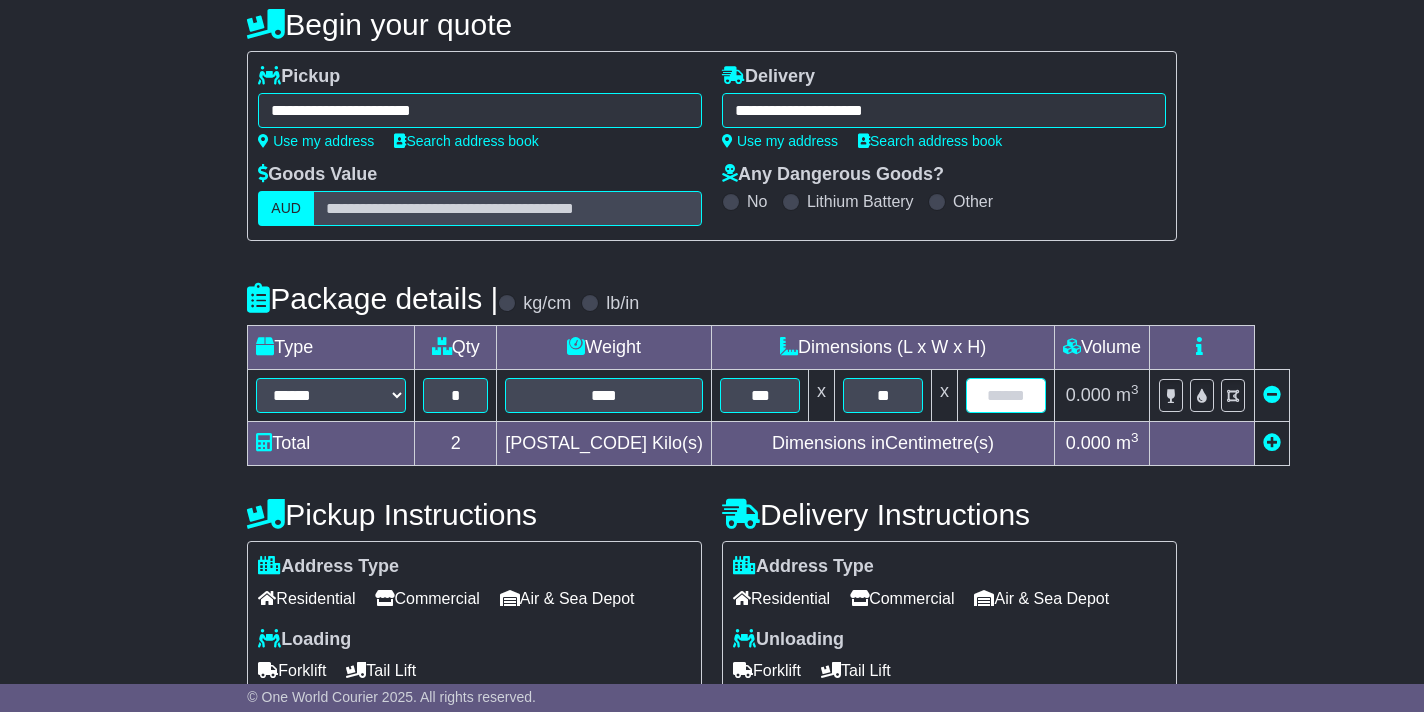 click at bounding box center [1006, 395] 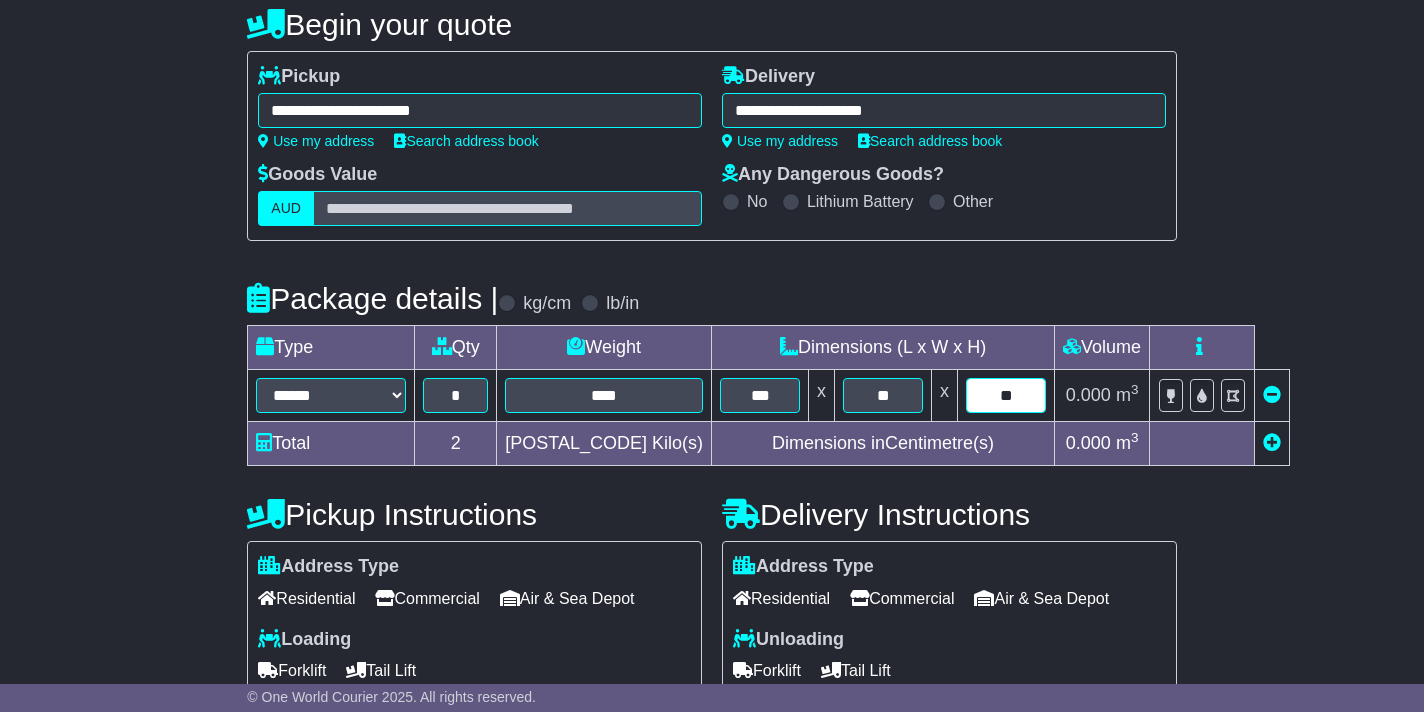 type on "**" 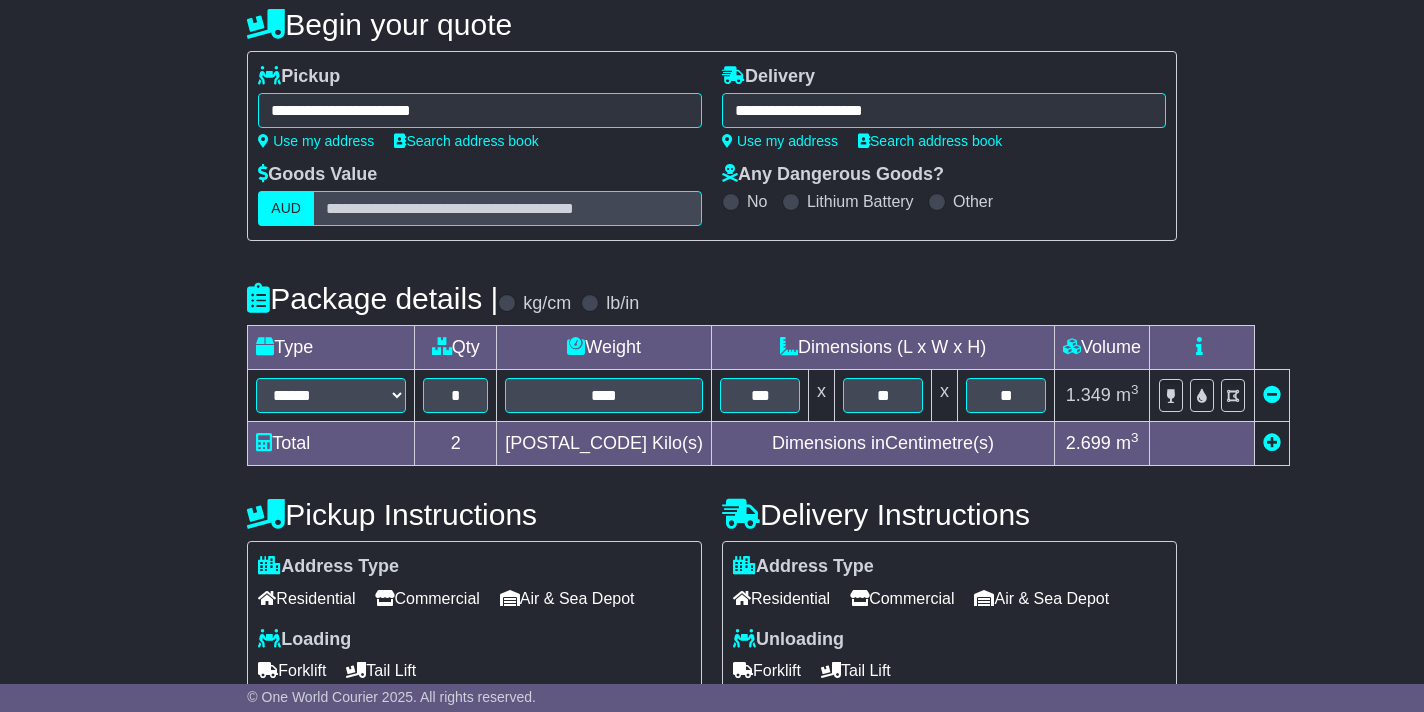 click on "Commercial" at bounding box center (427, 598) 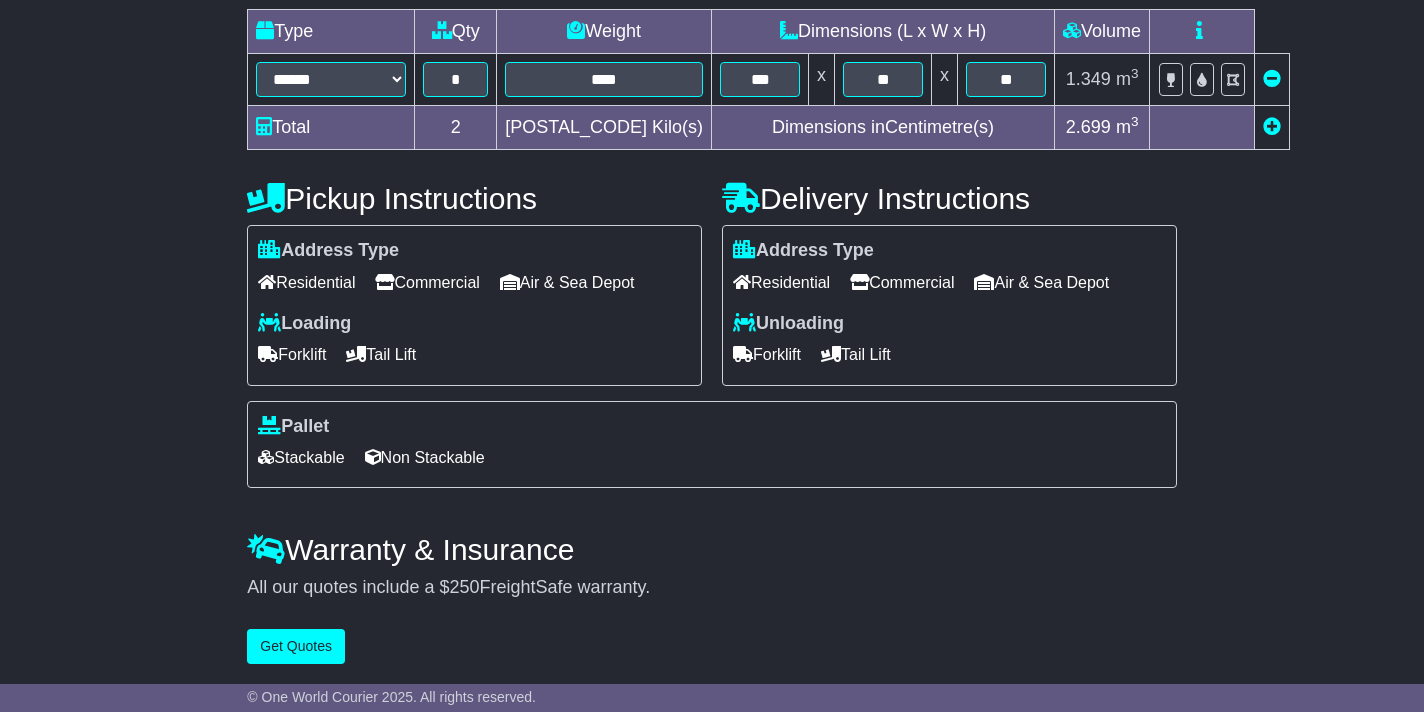 scroll, scrollTop: 524, scrollLeft: 0, axis: vertical 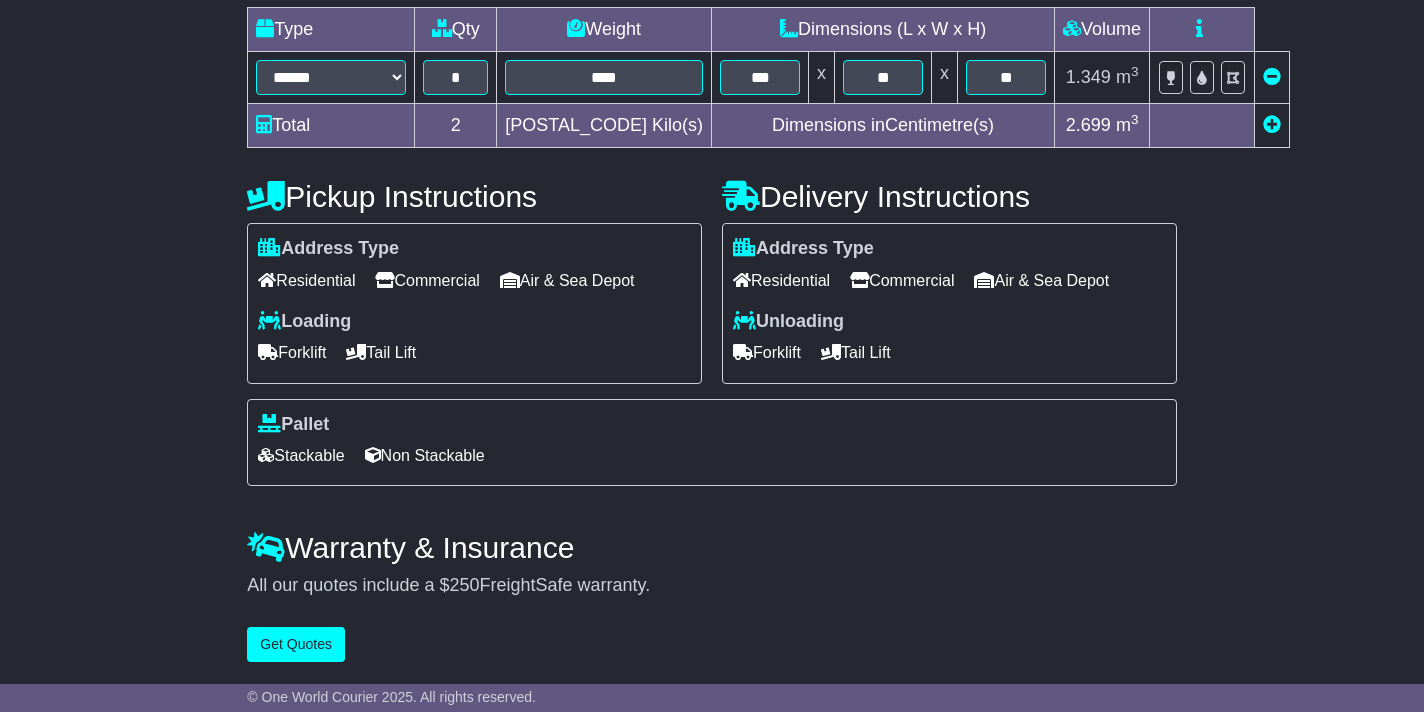 click on "Stackable" at bounding box center [301, 455] 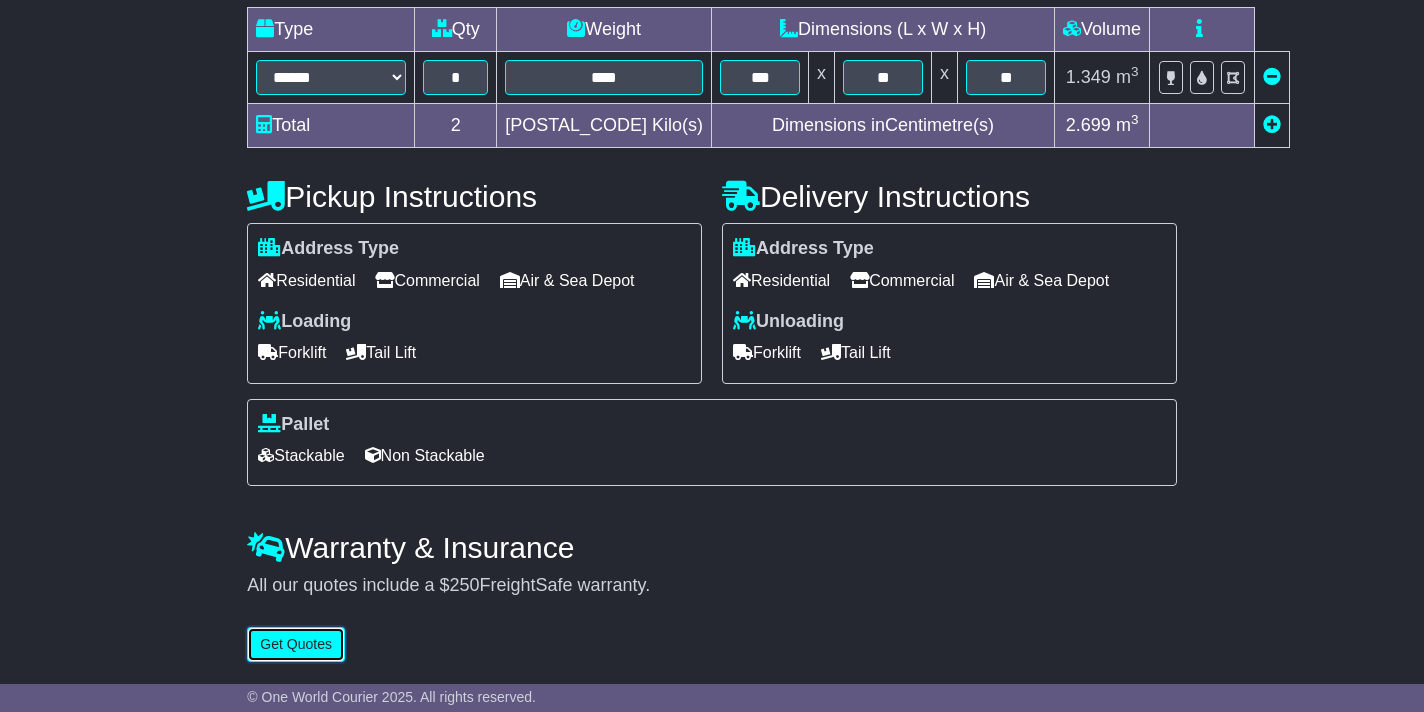 click on "Get Quotes" at bounding box center (296, 644) 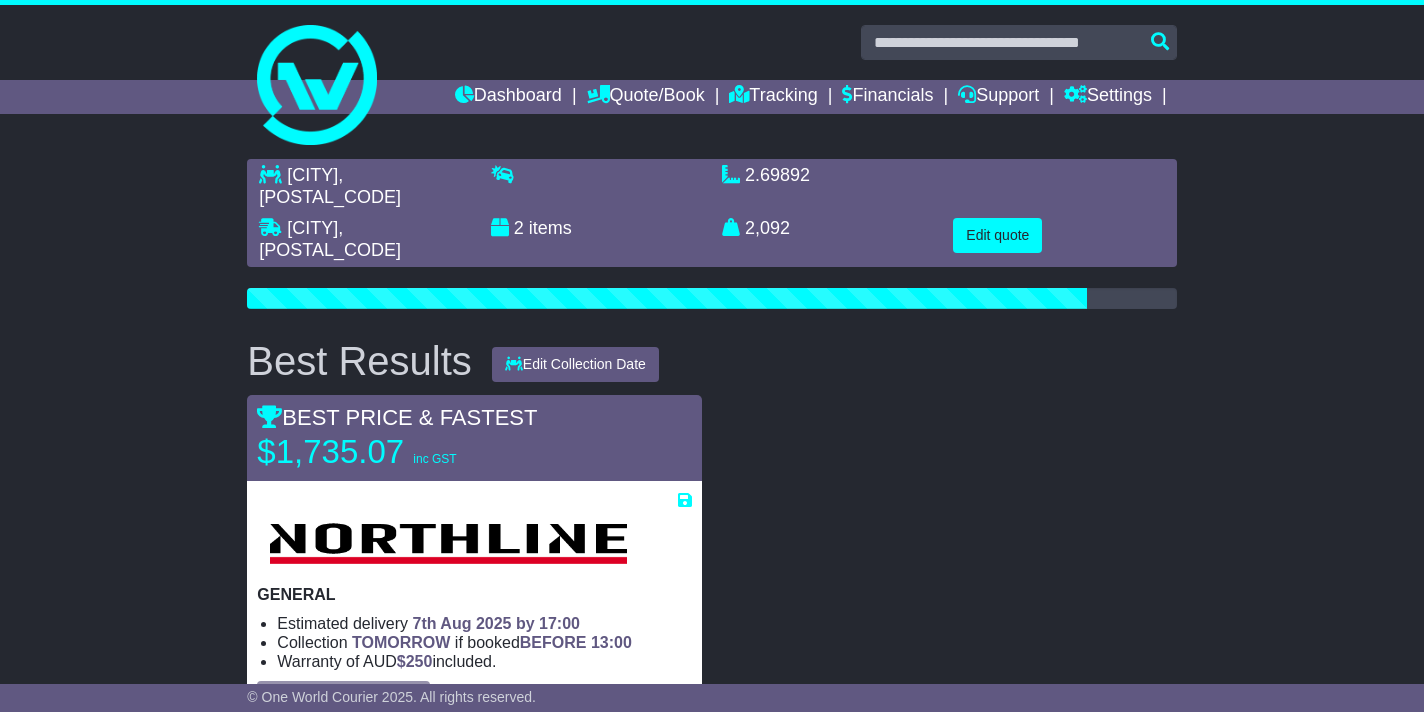 scroll, scrollTop: 27, scrollLeft: 0, axis: vertical 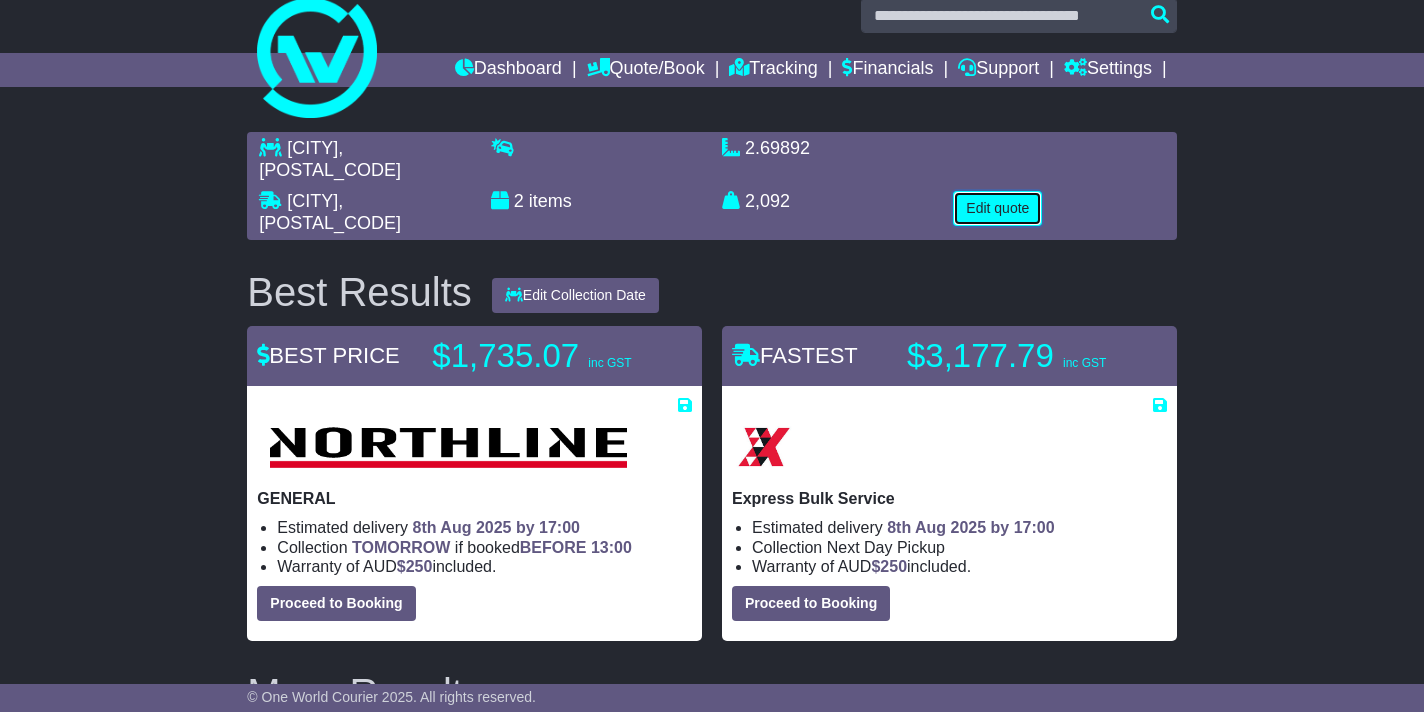 click on "Edit quote" at bounding box center [997, 208] 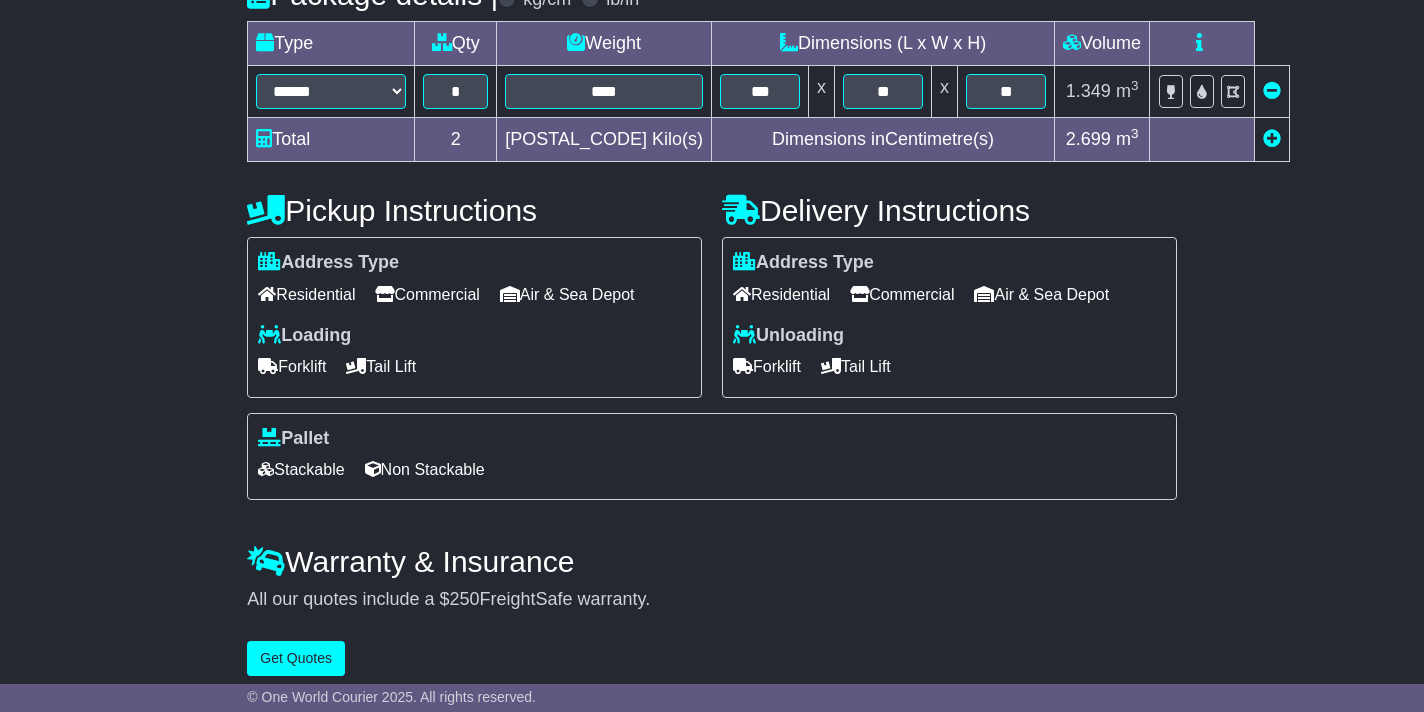 scroll, scrollTop: 526, scrollLeft: 0, axis: vertical 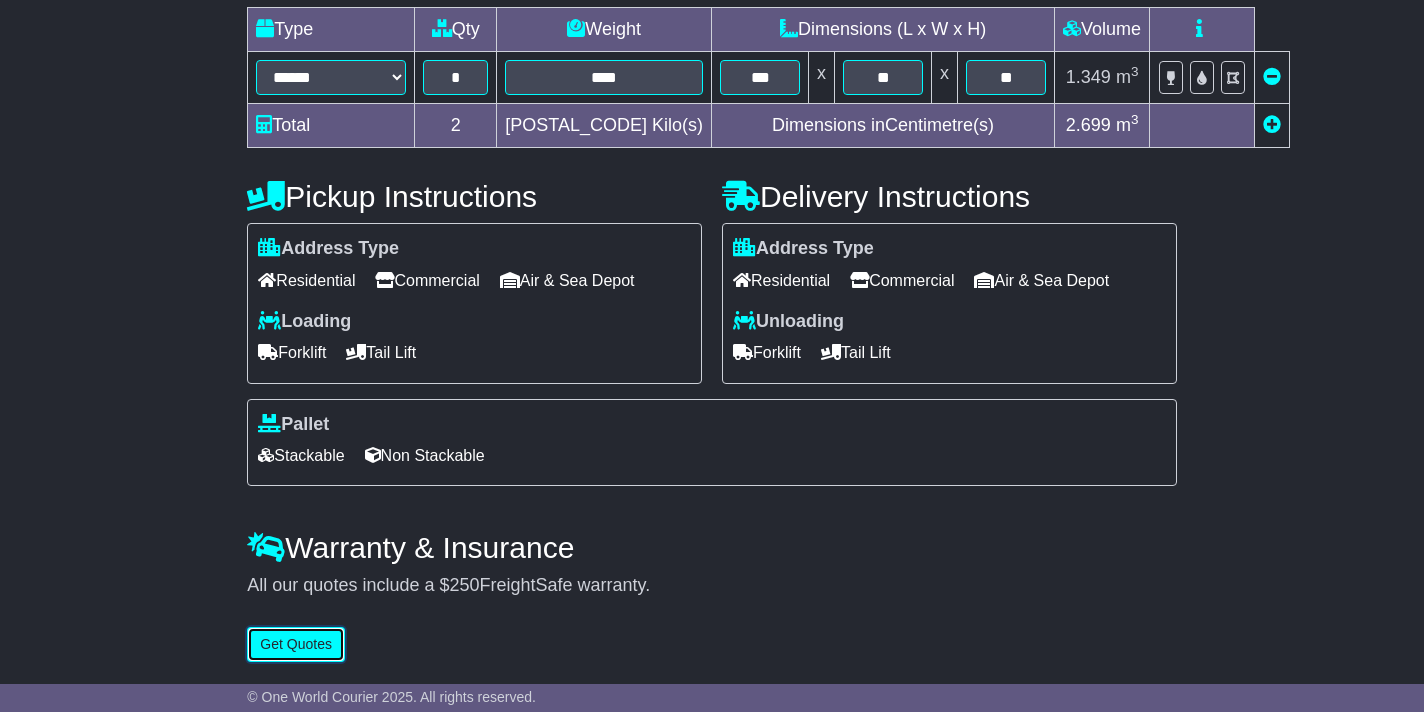 click on "Get Quotes" at bounding box center (296, 644) 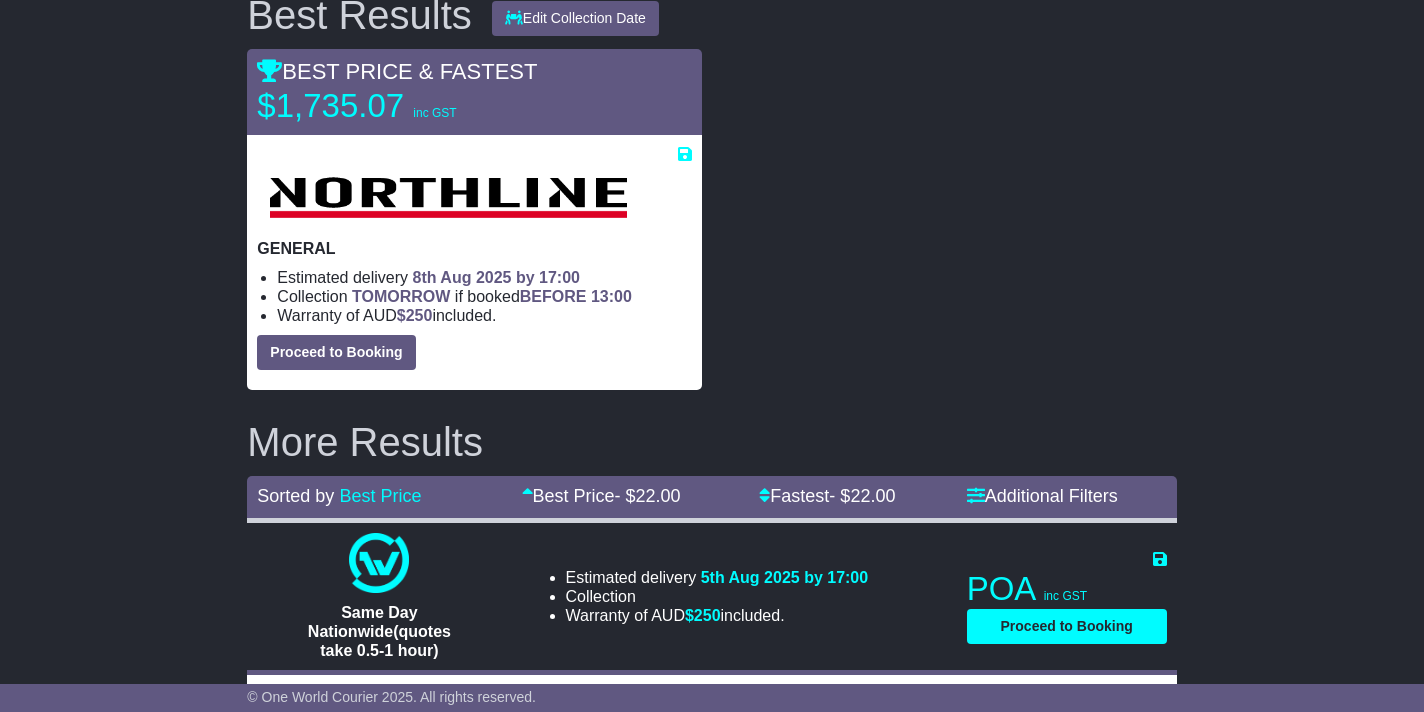 scroll, scrollTop: 113, scrollLeft: 0, axis: vertical 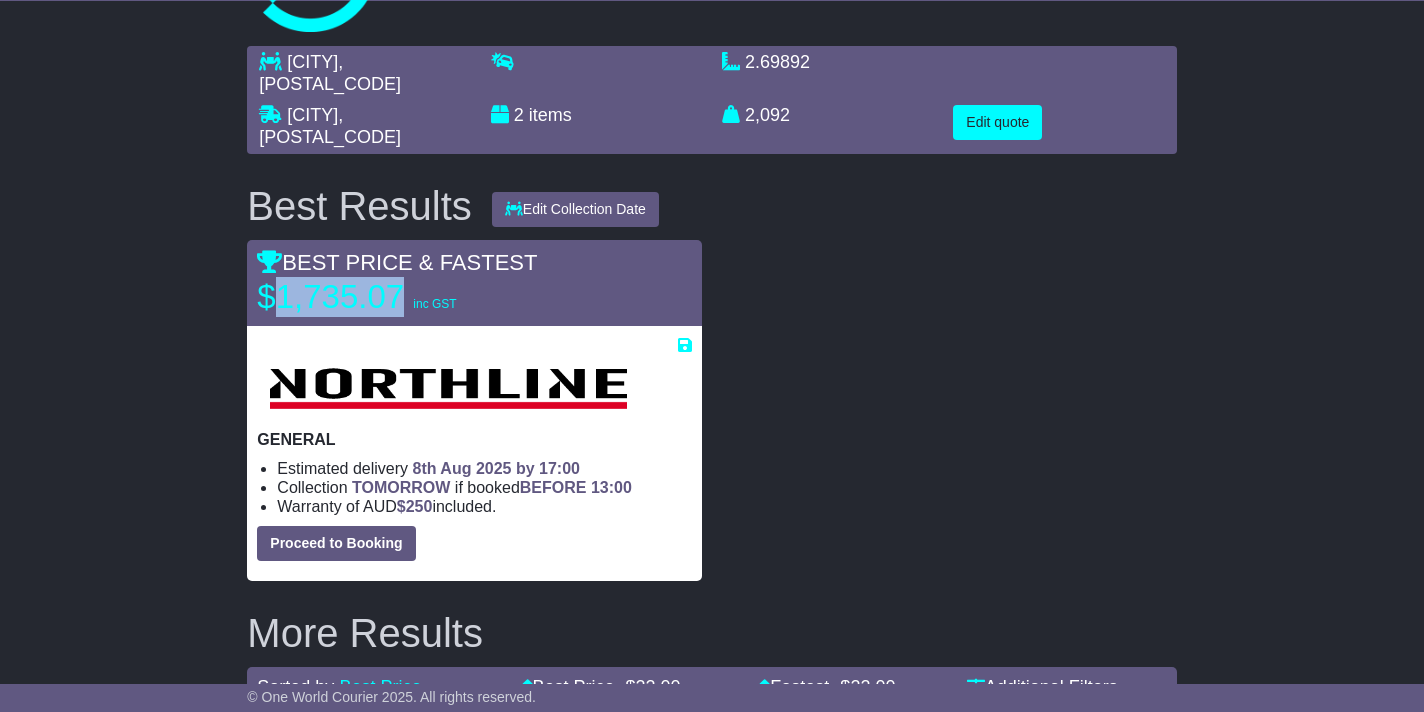 drag, startPoint x: 398, startPoint y: 294, endPoint x: 278, endPoint y: 297, distance: 120.03749 